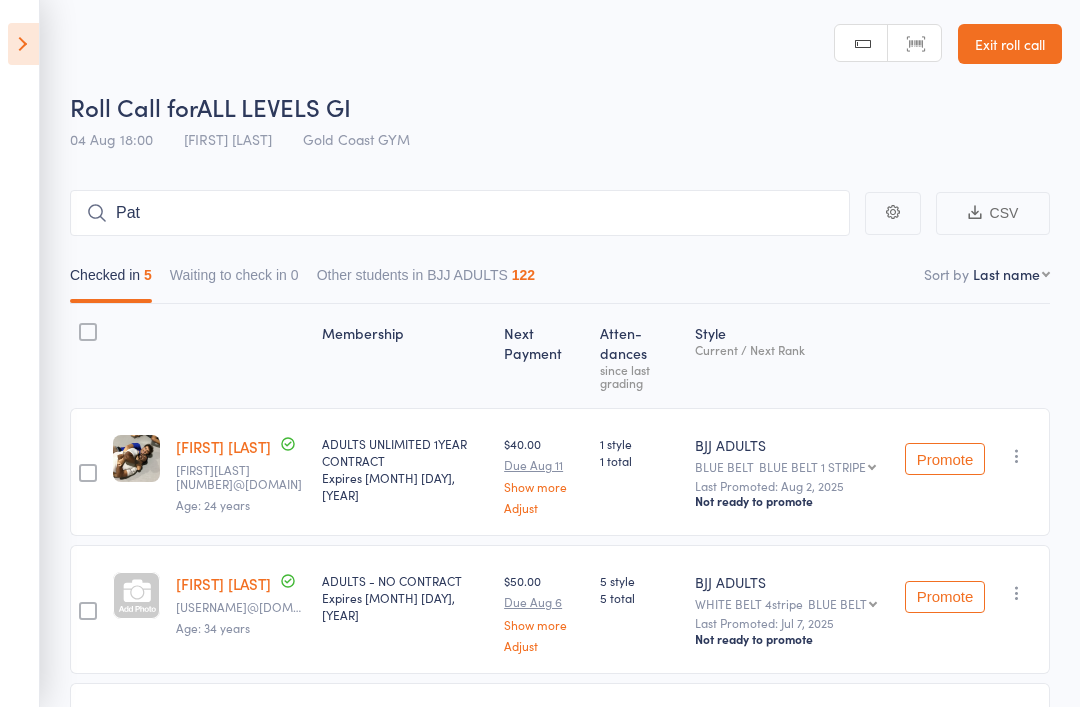 scroll, scrollTop: 428, scrollLeft: 0, axis: vertical 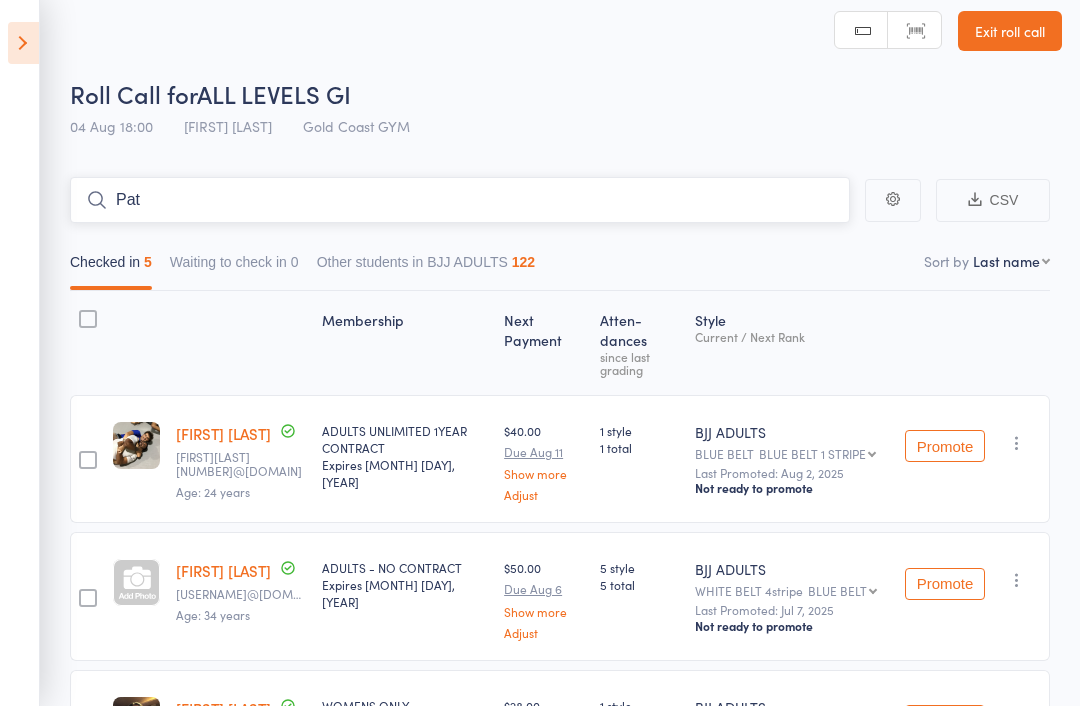 click on "Pat" at bounding box center (460, 201) 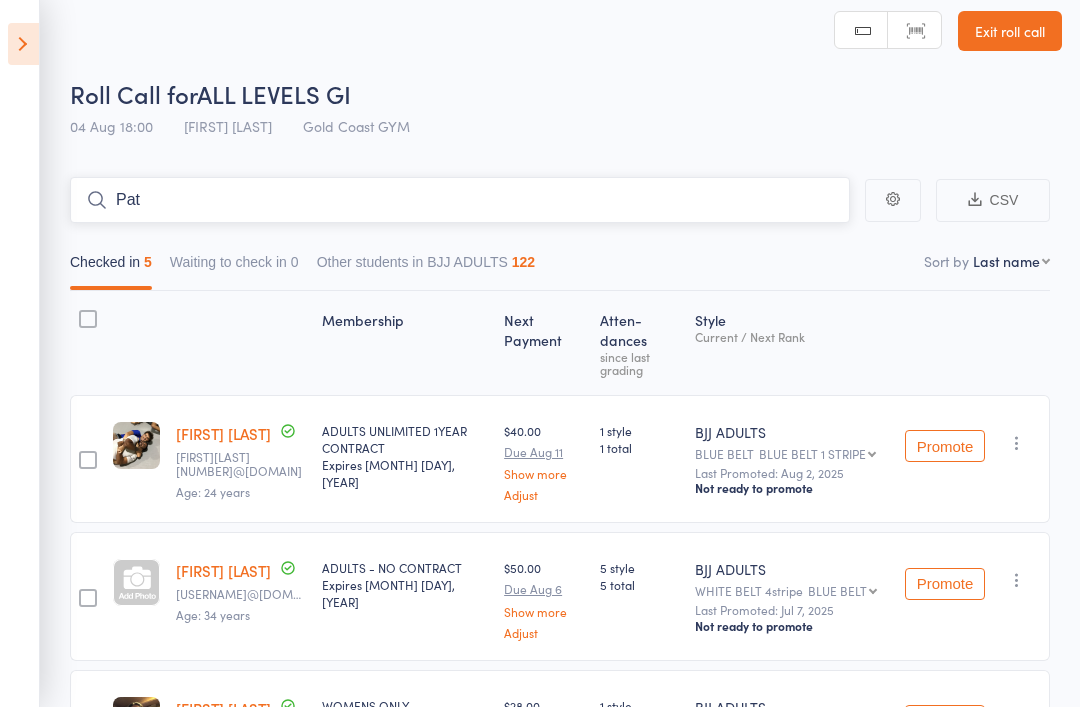scroll, scrollTop: 12, scrollLeft: 0, axis: vertical 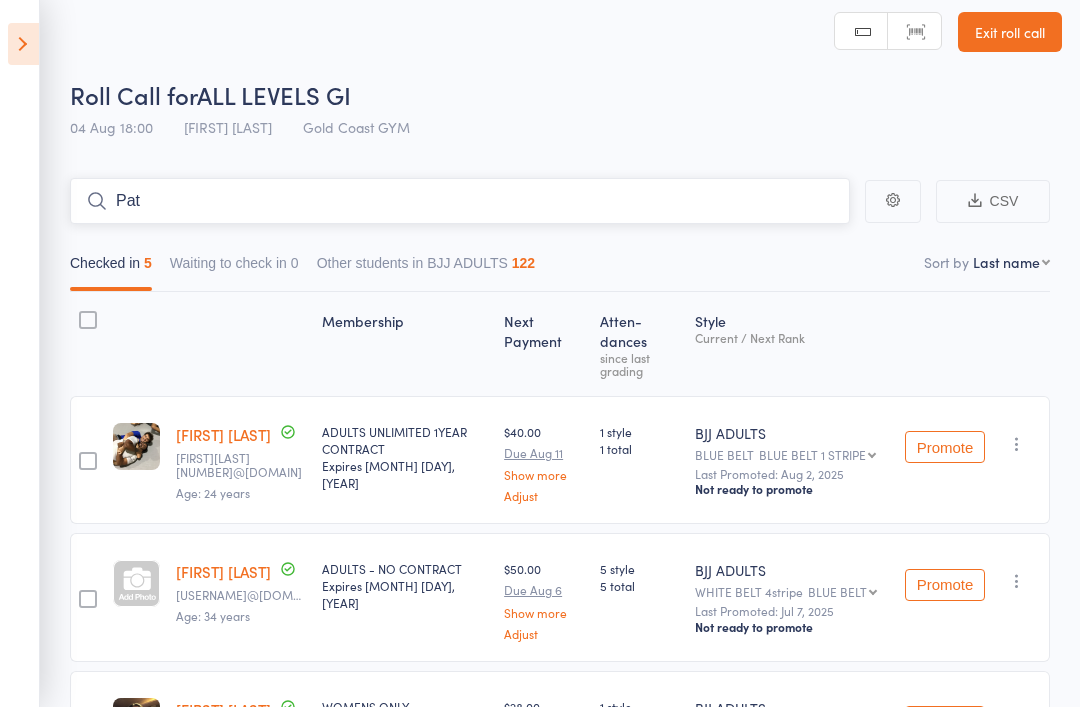 click on "Pat" at bounding box center [460, 201] 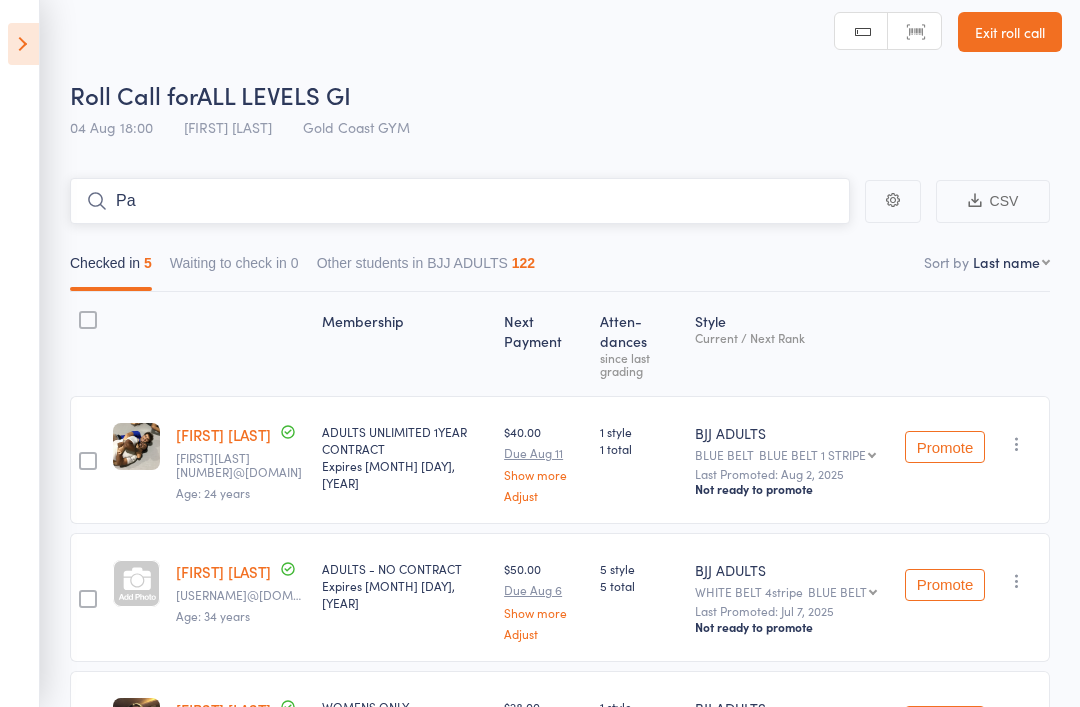 type on "P" 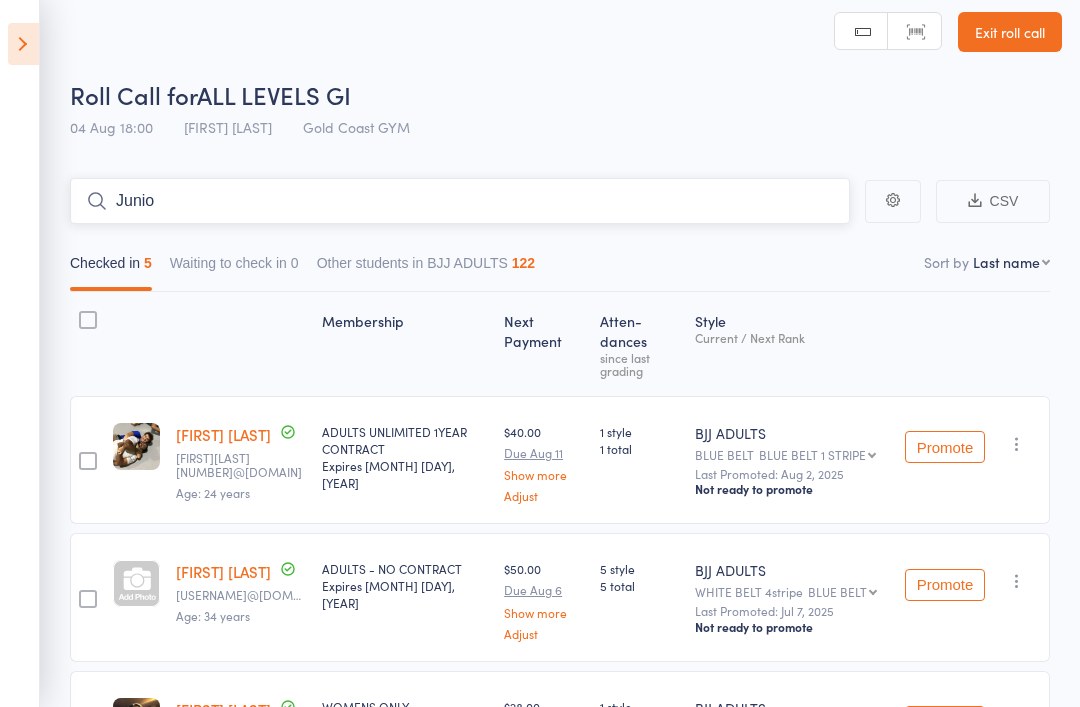 type on "Junior" 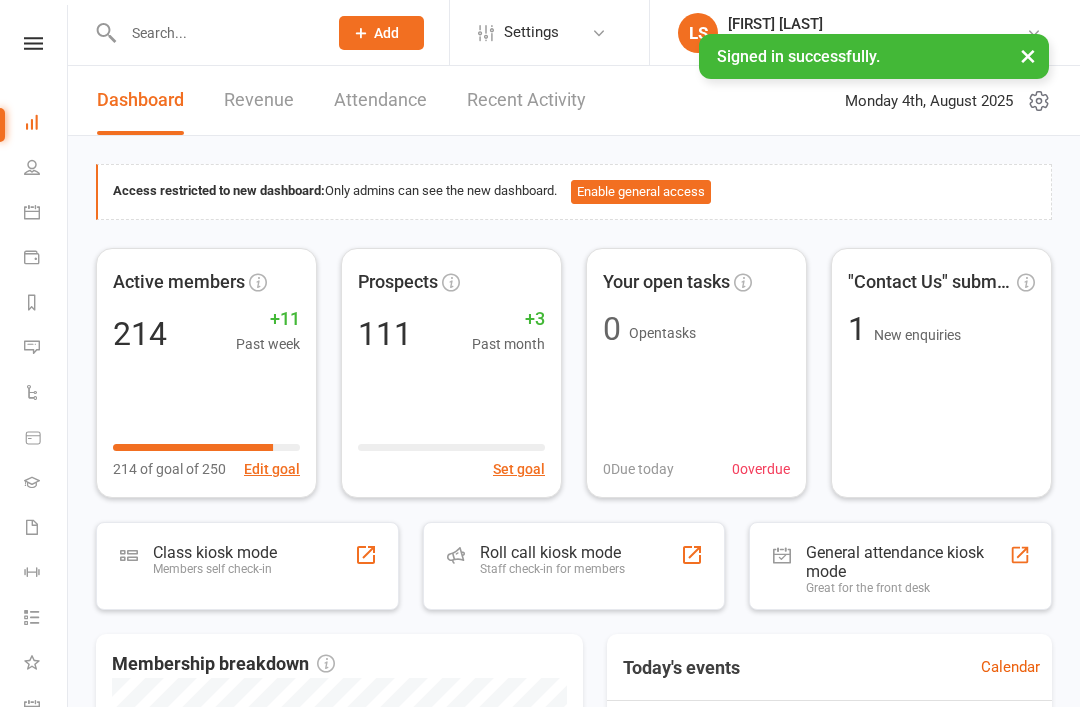 scroll, scrollTop: 0, scrollLeft: 0, axis: both 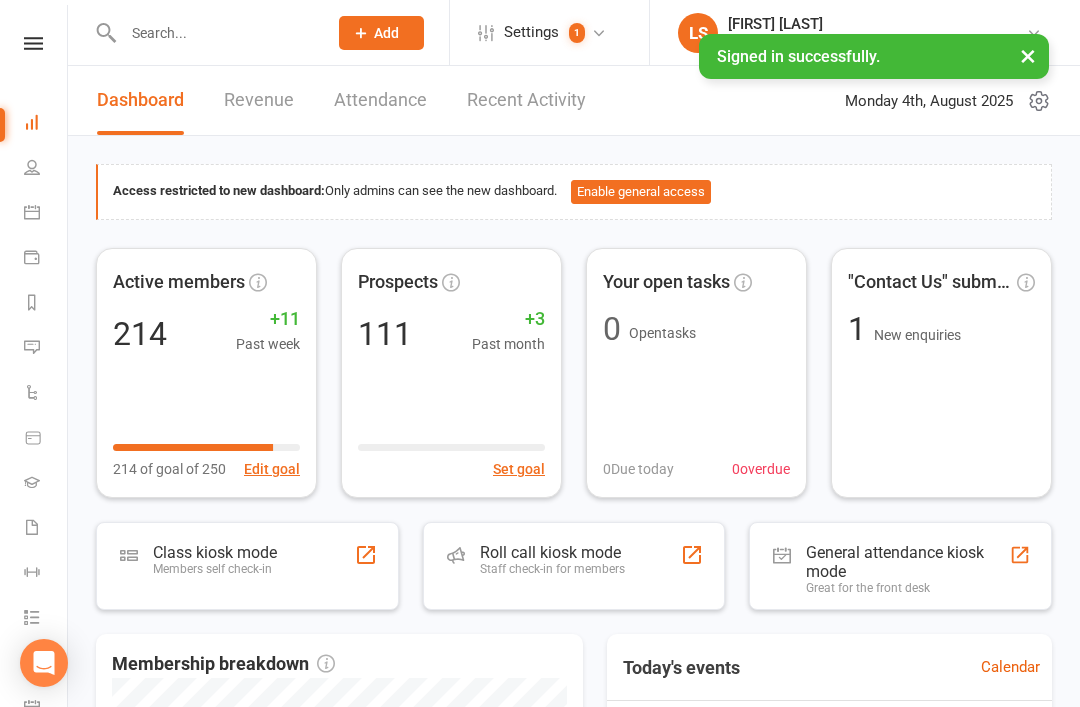 click on "Roll call kiosk mode Staff check-in for members" at bounding box center [574, 566] 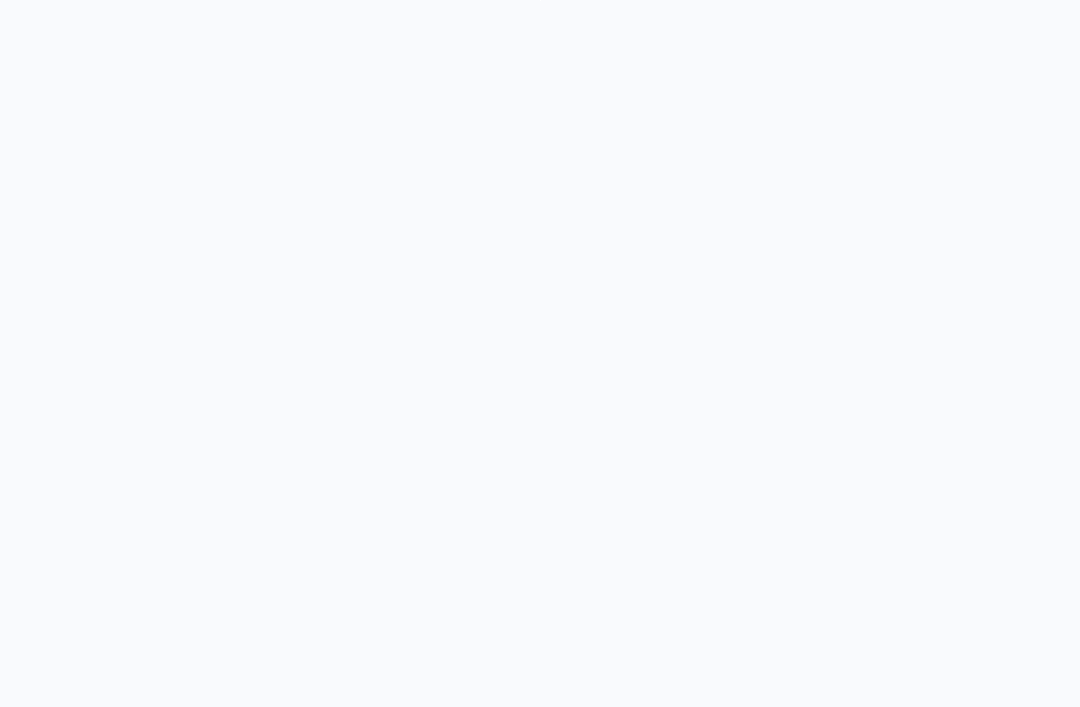 scroll, scrollTop: 0, scrollLeft: 0, axis: both 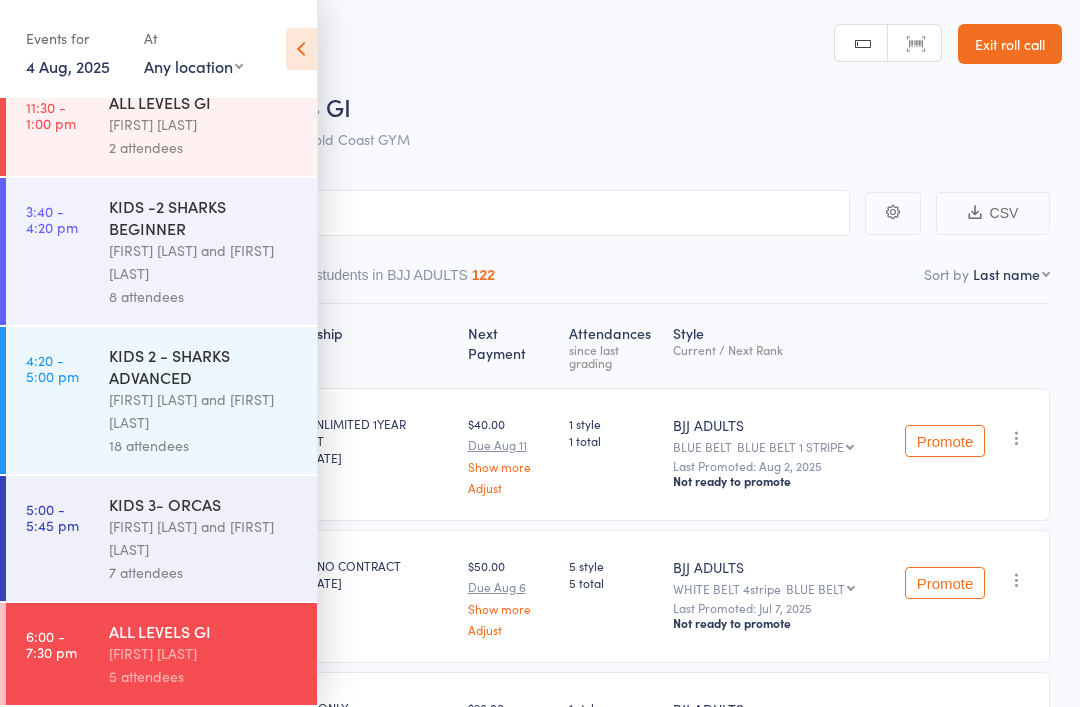 click on "[FIRST] [LAST]" at bounding box center [204, 653] 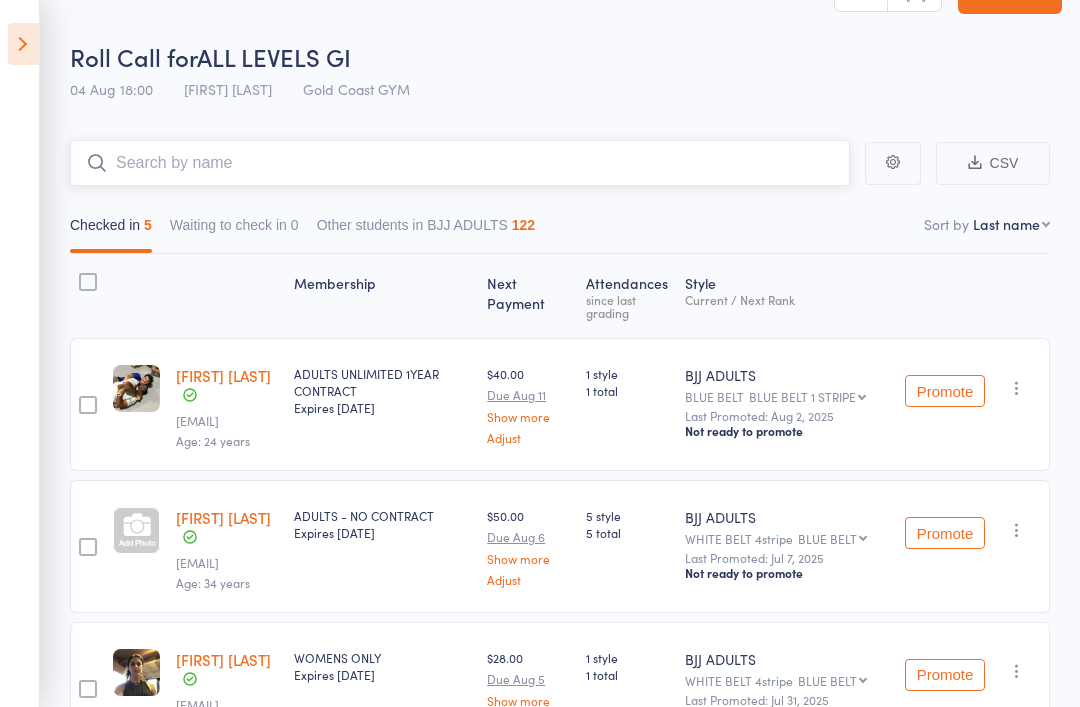 click at bounding box center (460, 163) 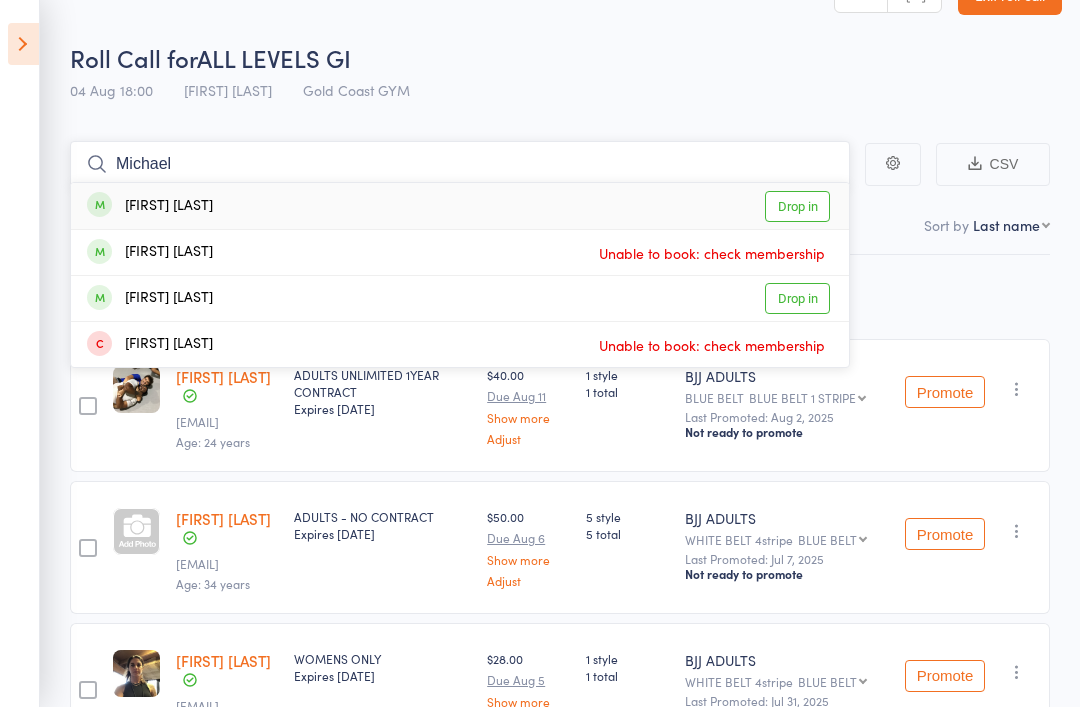 type on "Michael" 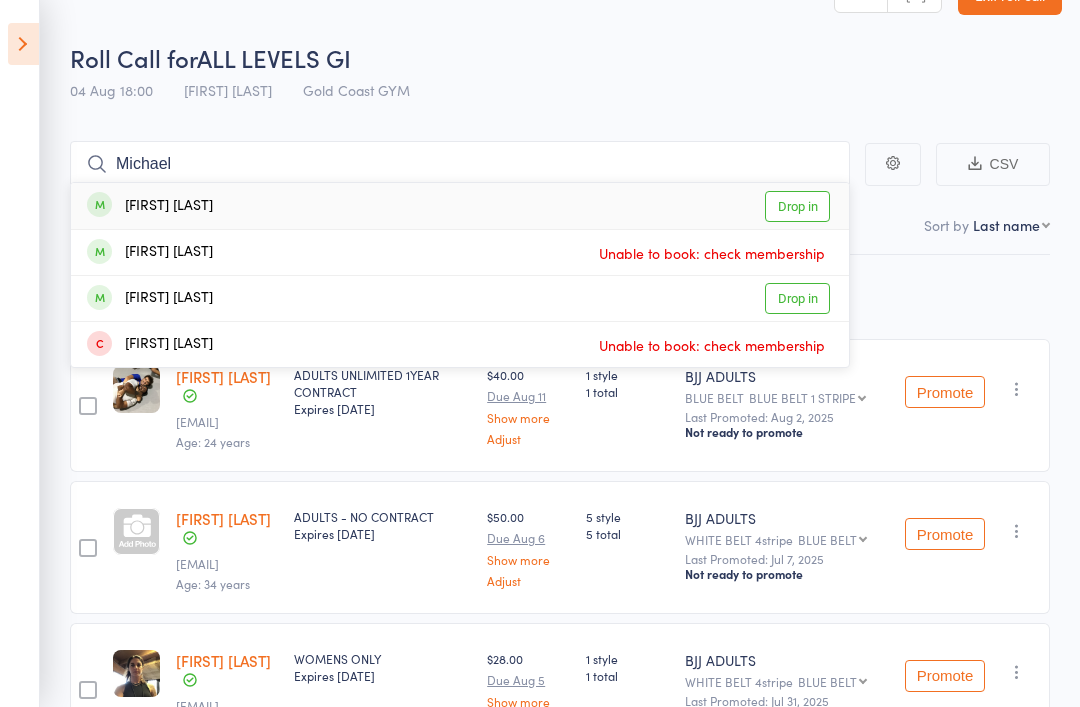 click on "Drop in" at bounding box center (797, 206) 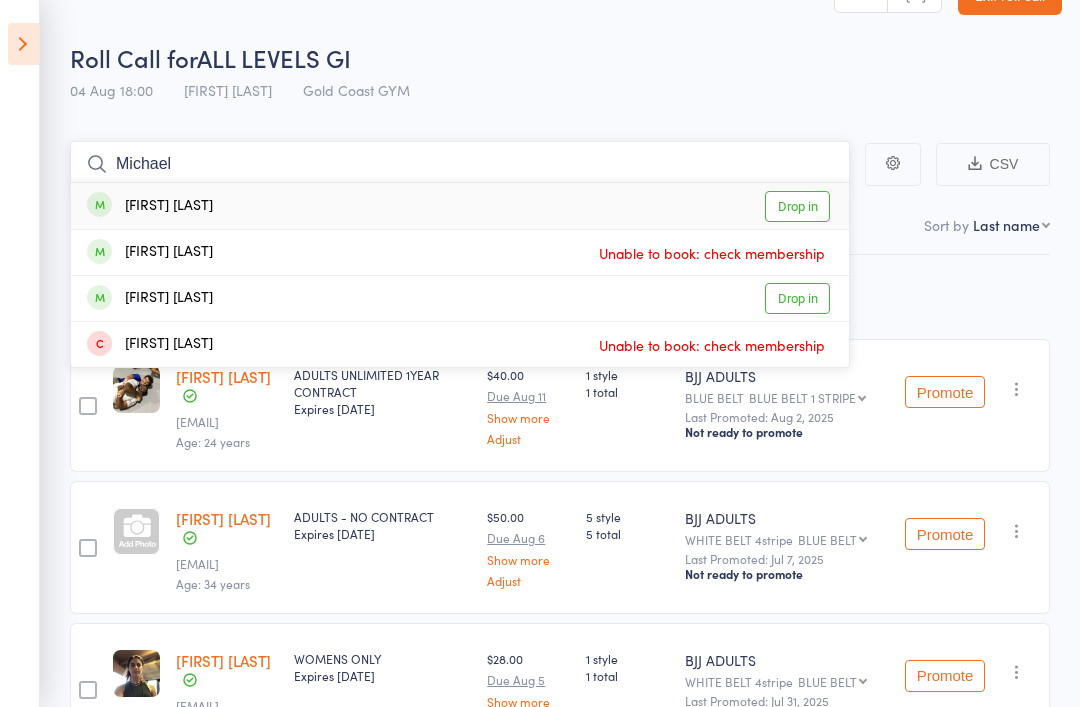 type 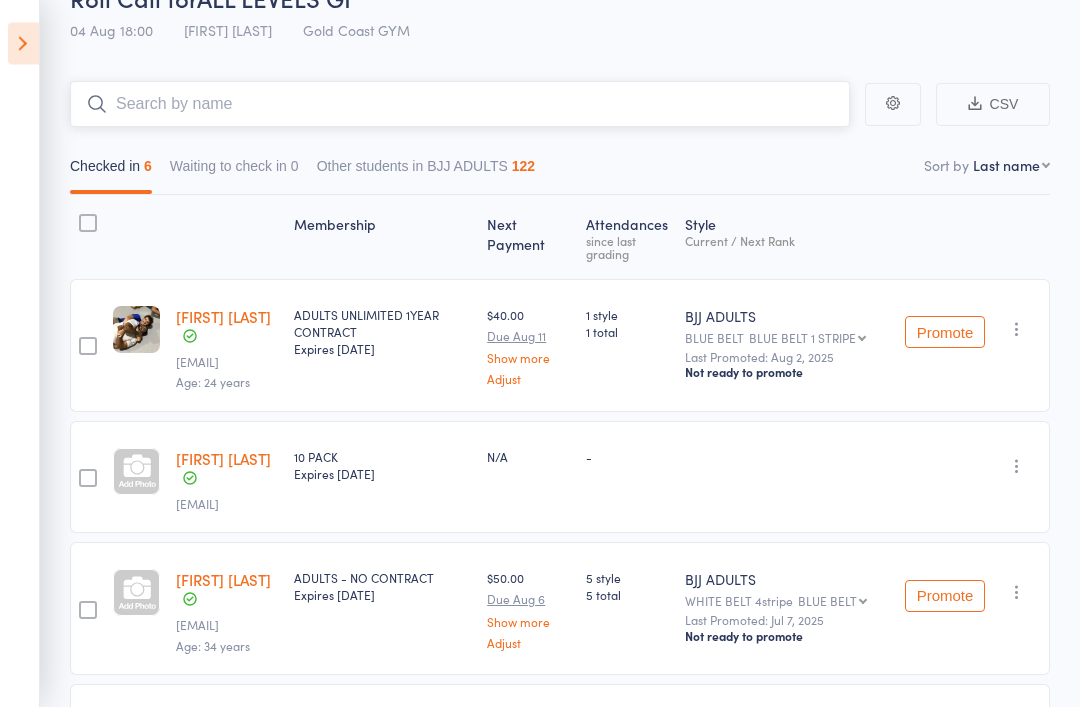 scroll, scrollTop: 108, scrollLeft: 0, axis: vertical 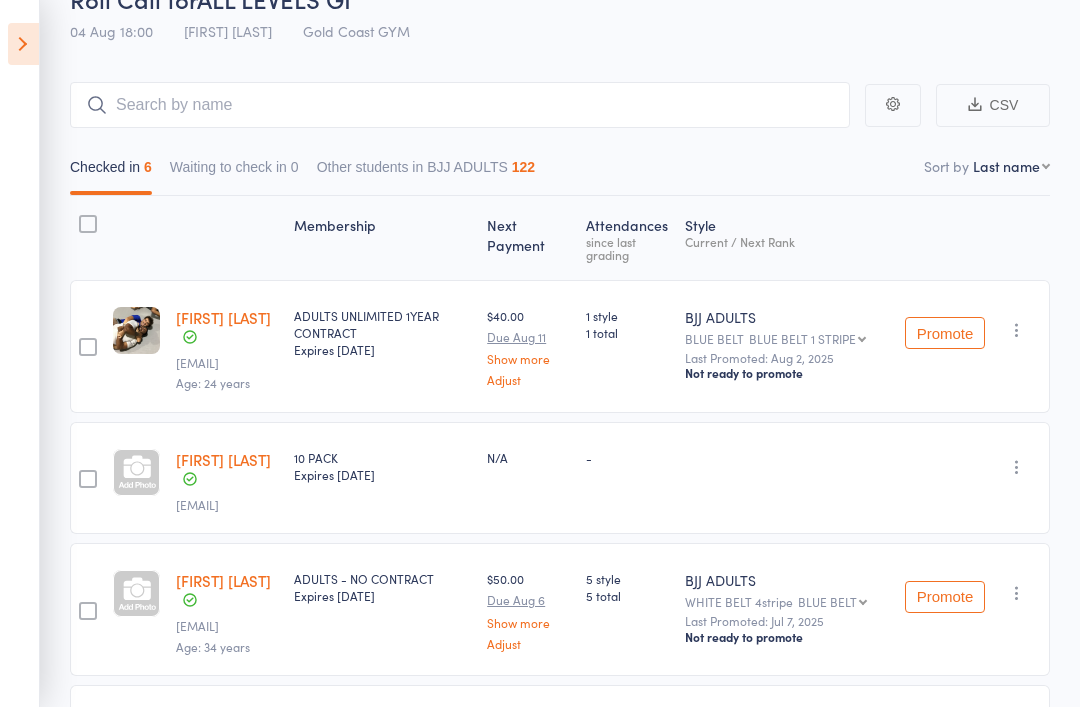 click on "[FIRST] [LAST]" at bounding box center (223, 459) 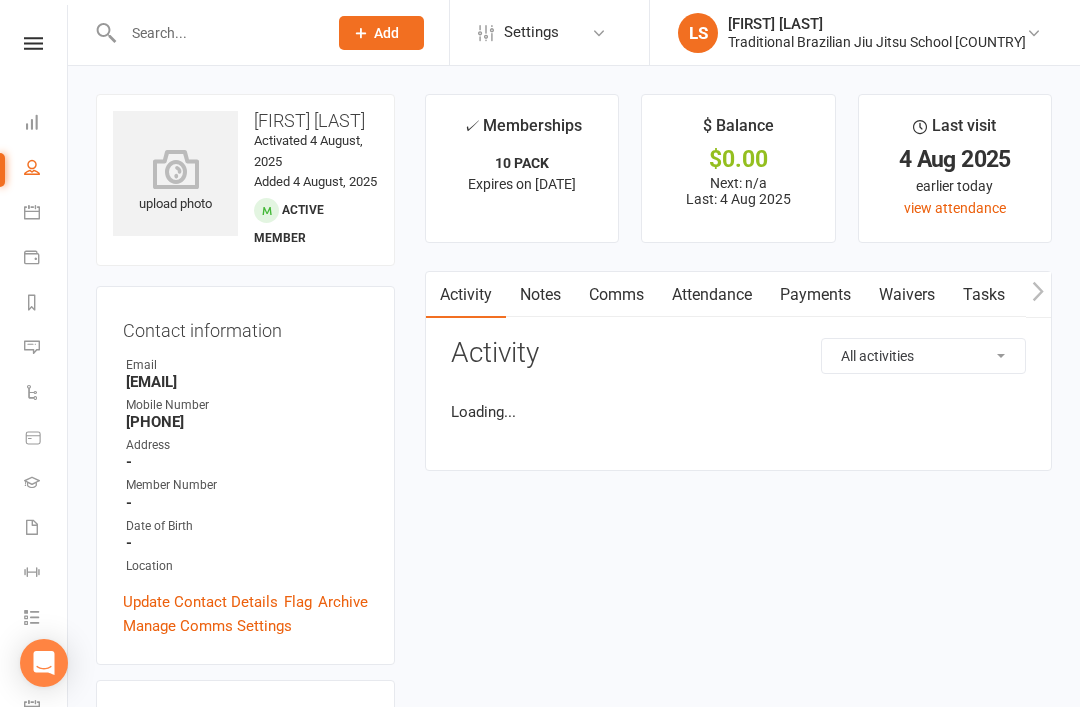 scroll, scrollTop: 0, scrollLeft: 0, axis: both 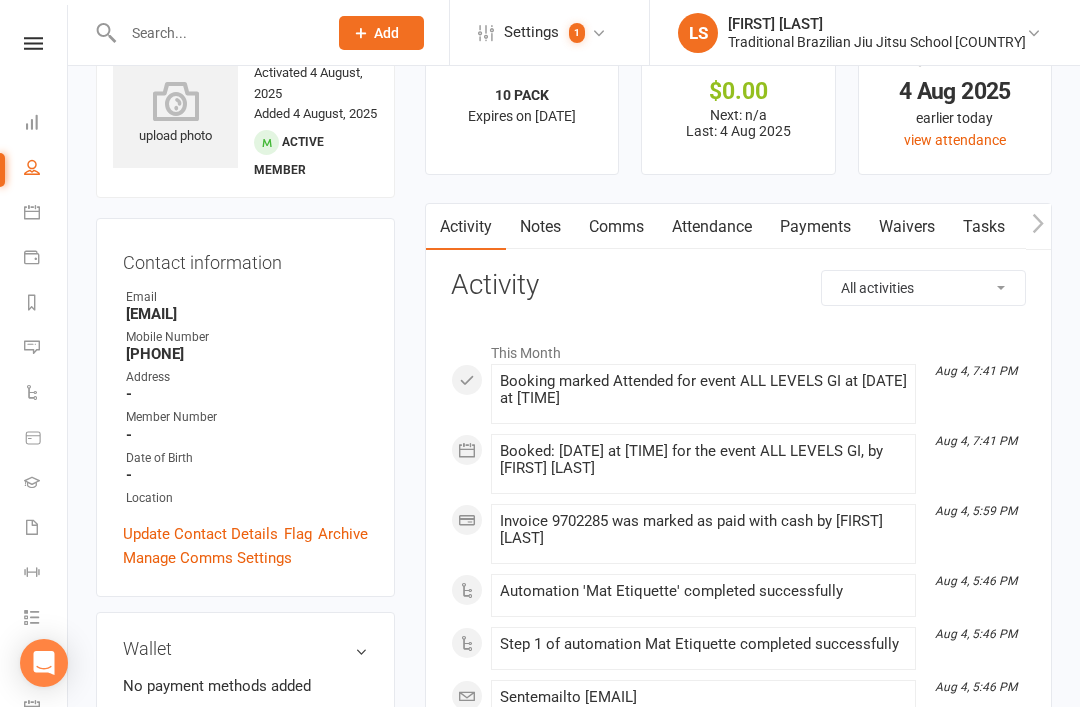 click on "Contact information Owner Email [EMAIL] Mobile Number [PHONE] Address - Member Number - Date of Birth - Location Update Contact Details Flag Archive Manage Comms Settings" at bounding box center [245, 407] 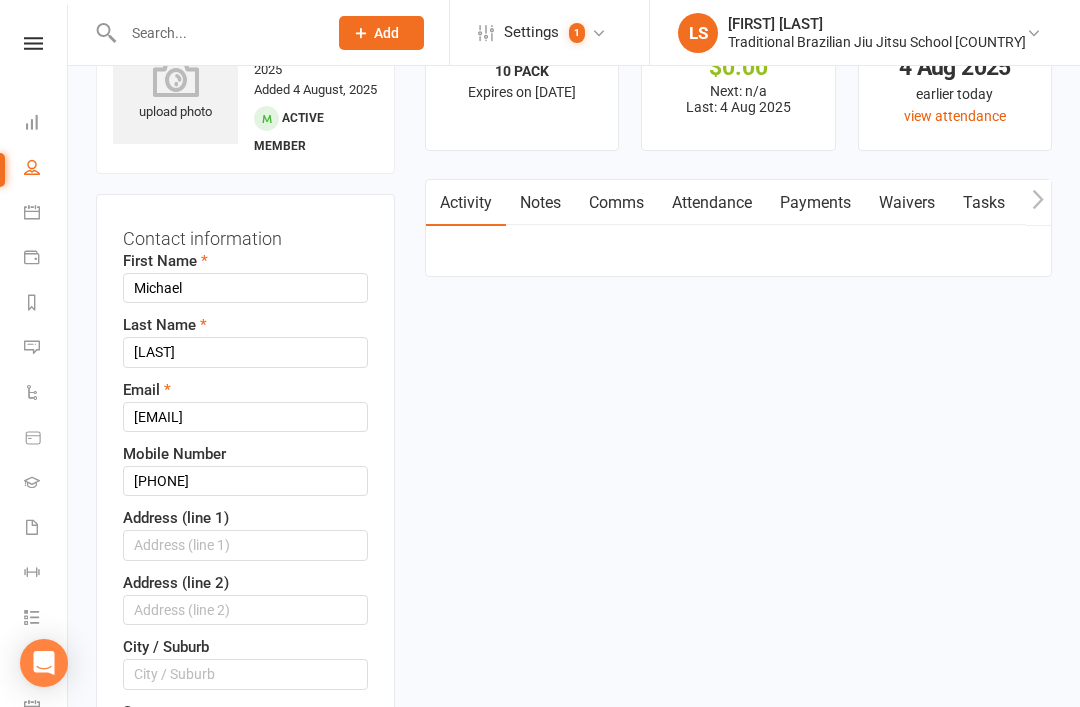 scroll, scrollTop: 93, scrollLeft: 0, axis: vertical 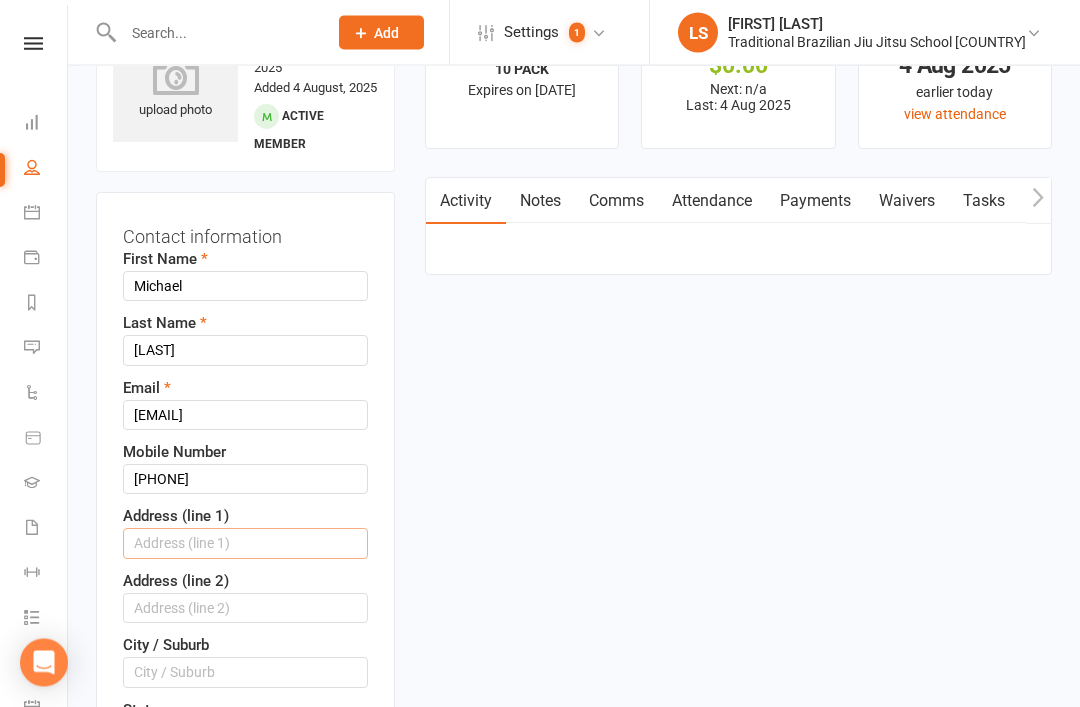 click at bounding box center (245, 544) 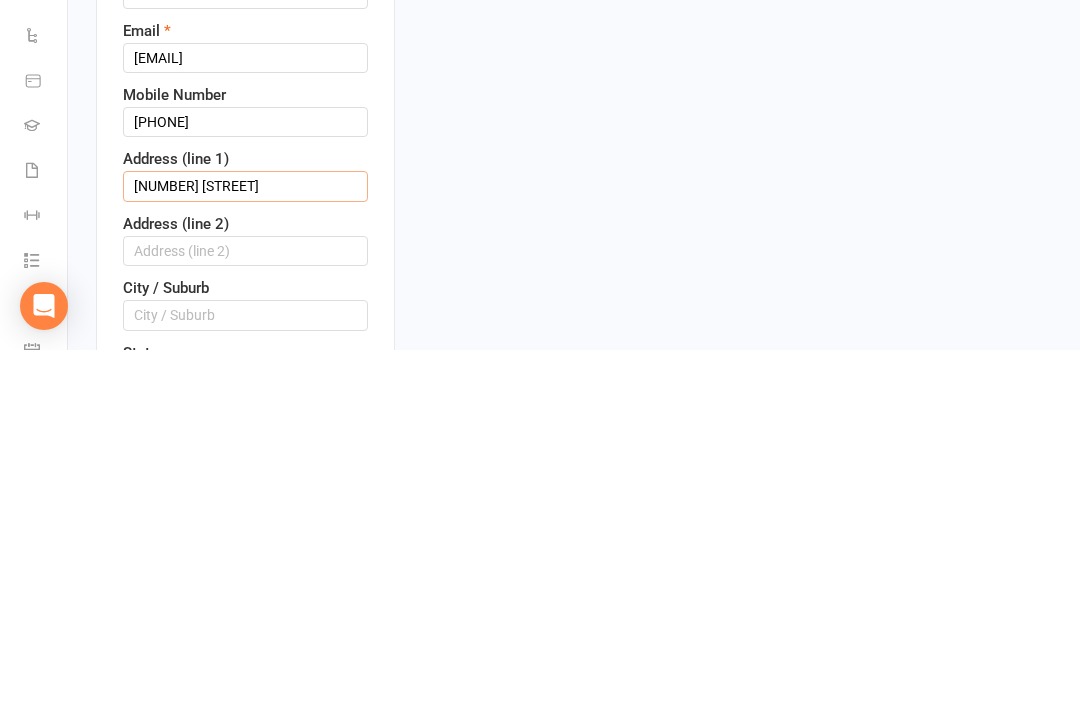 type on "586 pacific hwy" 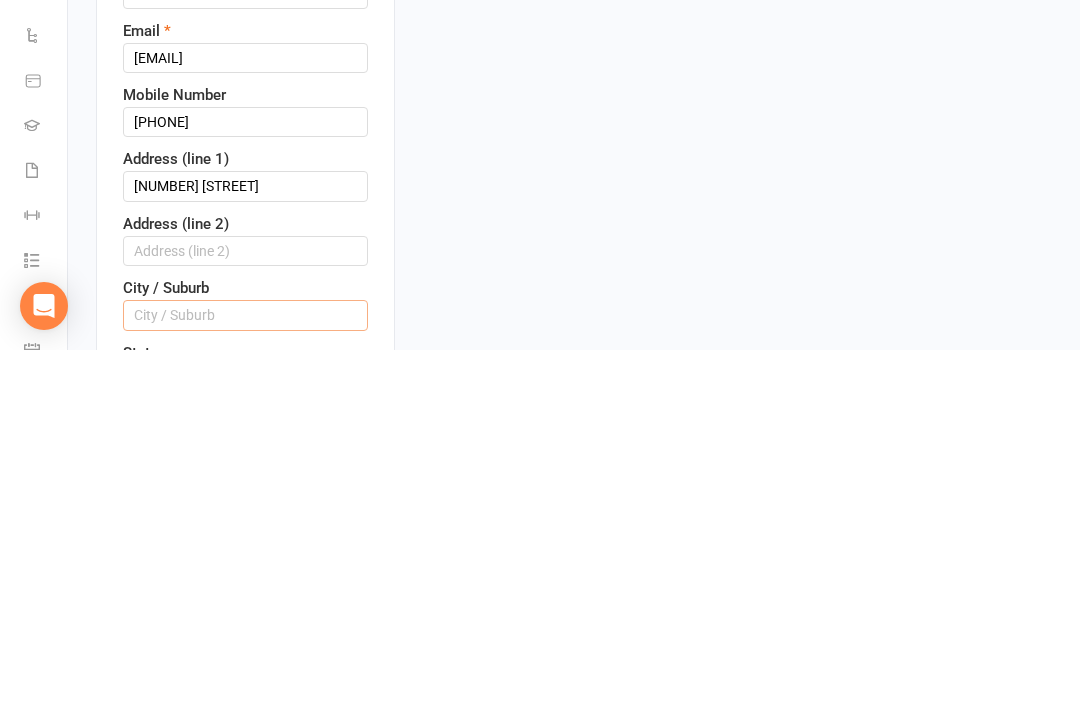 click at bounding box center [245, 672] 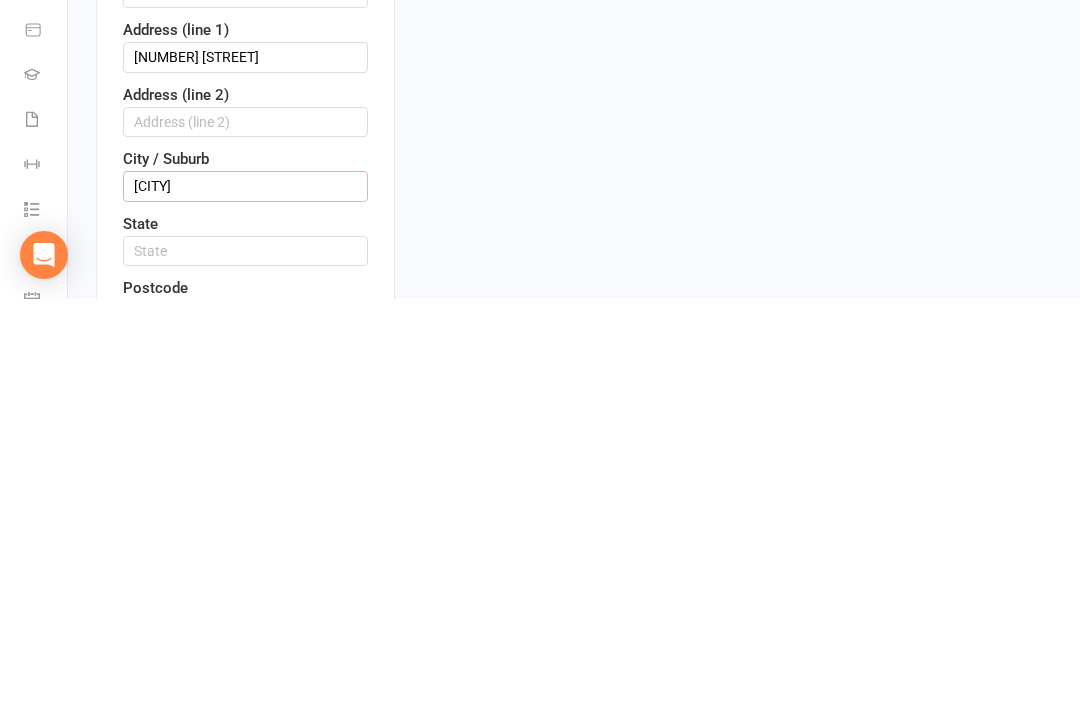 type on "Boambee" 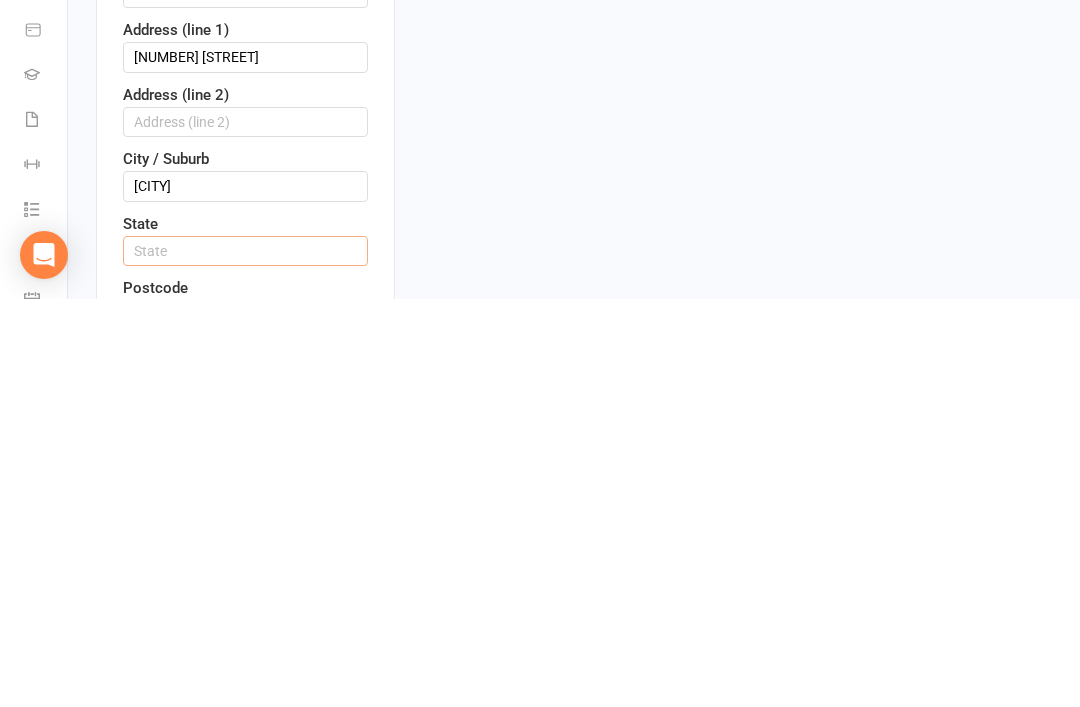 click at bounding box center [245, 659] 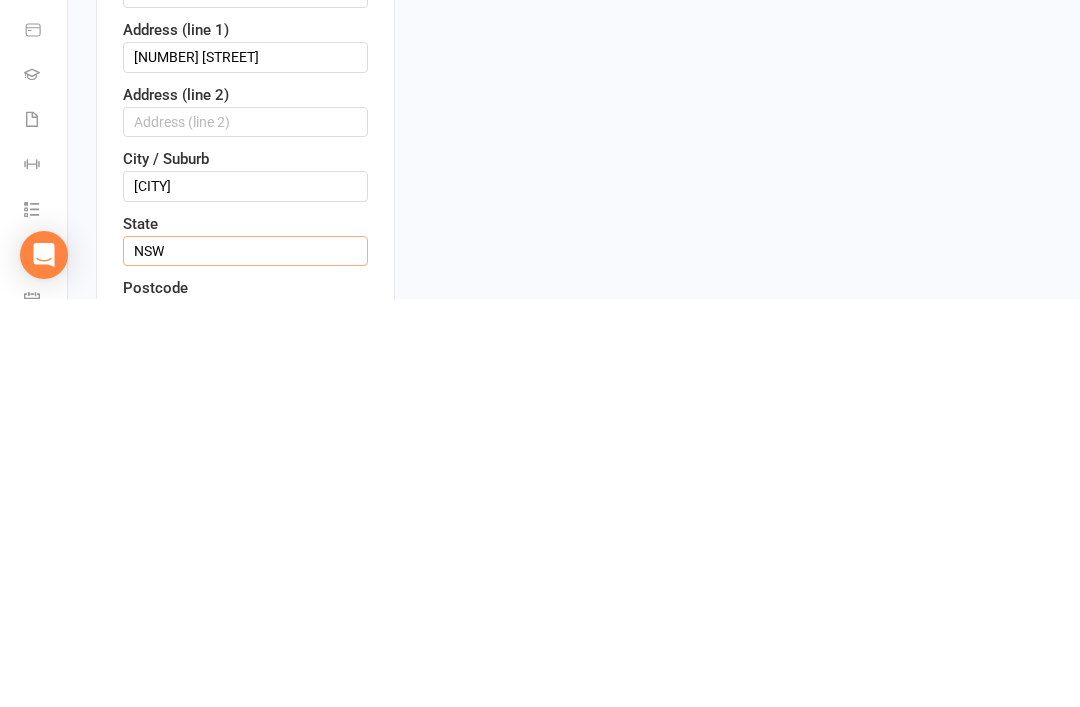 type on "NSW" 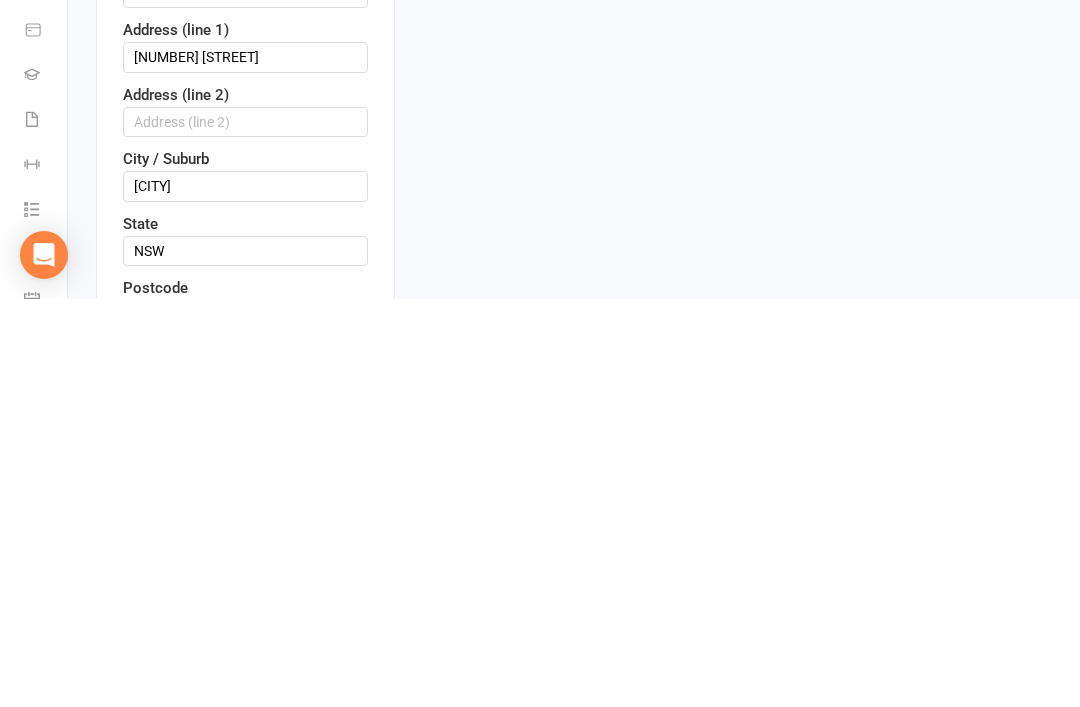 click at bounding box center [245, 723] 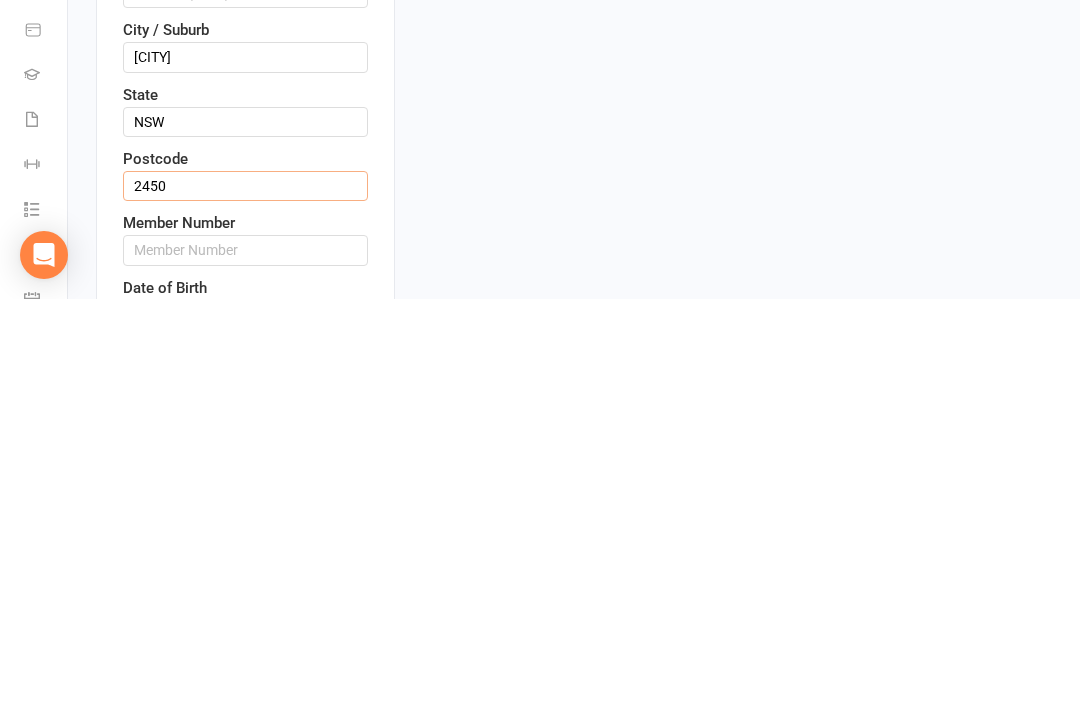 type on "2450" 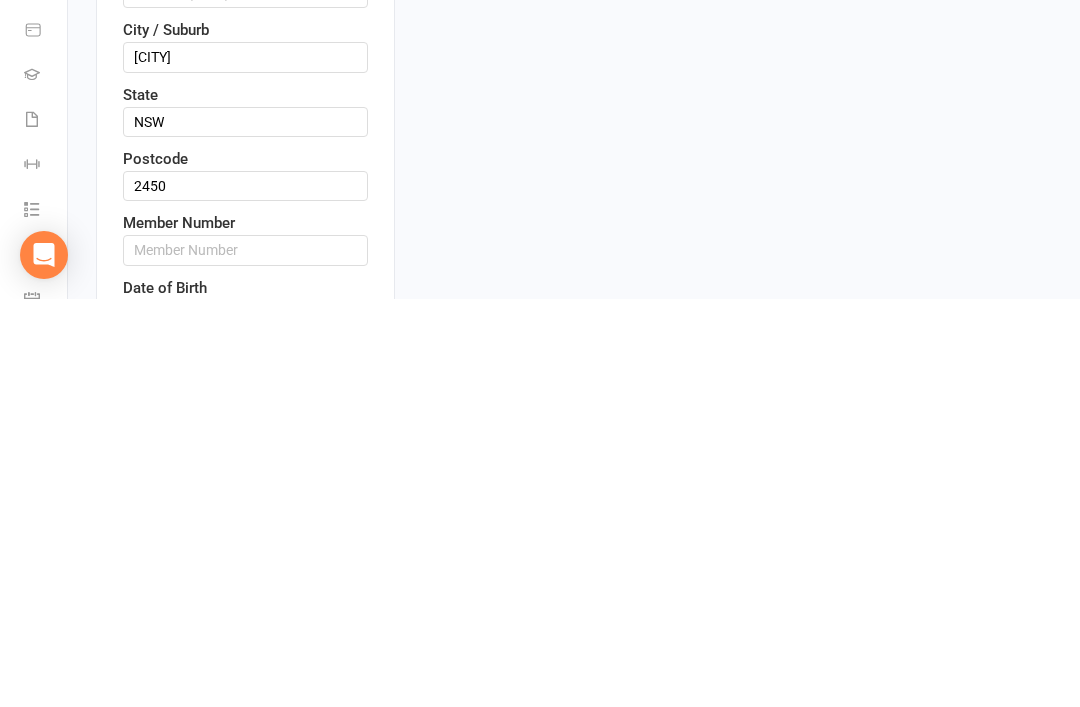 click at bounding box center (341, 723) 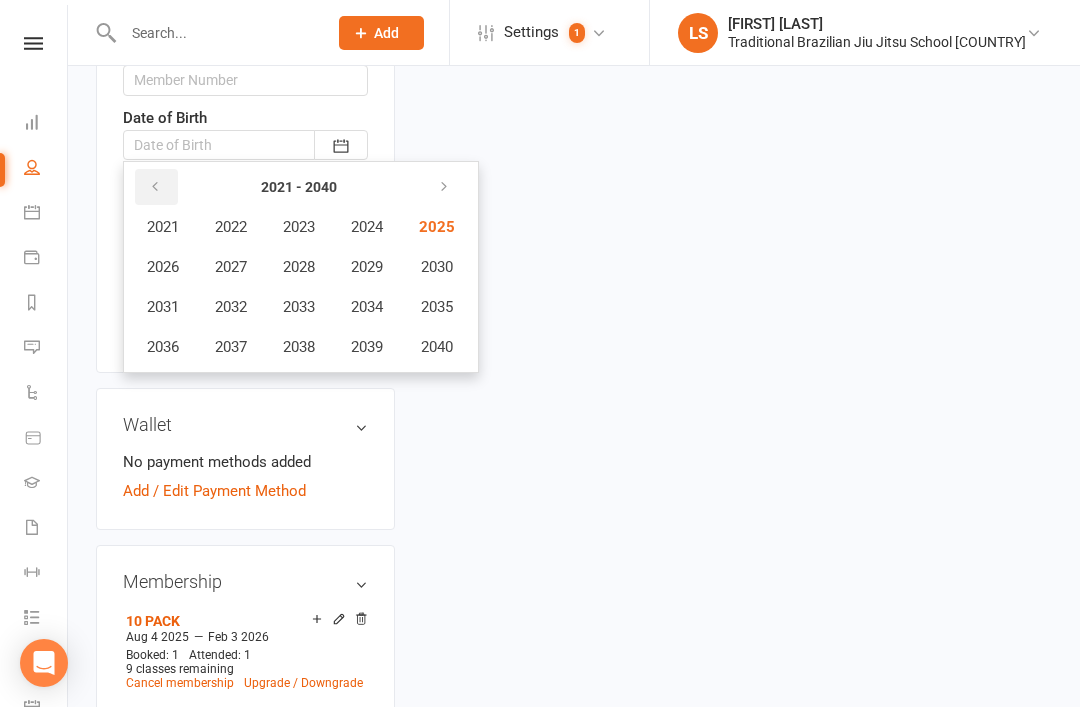 click at bounding box center (156, 187) 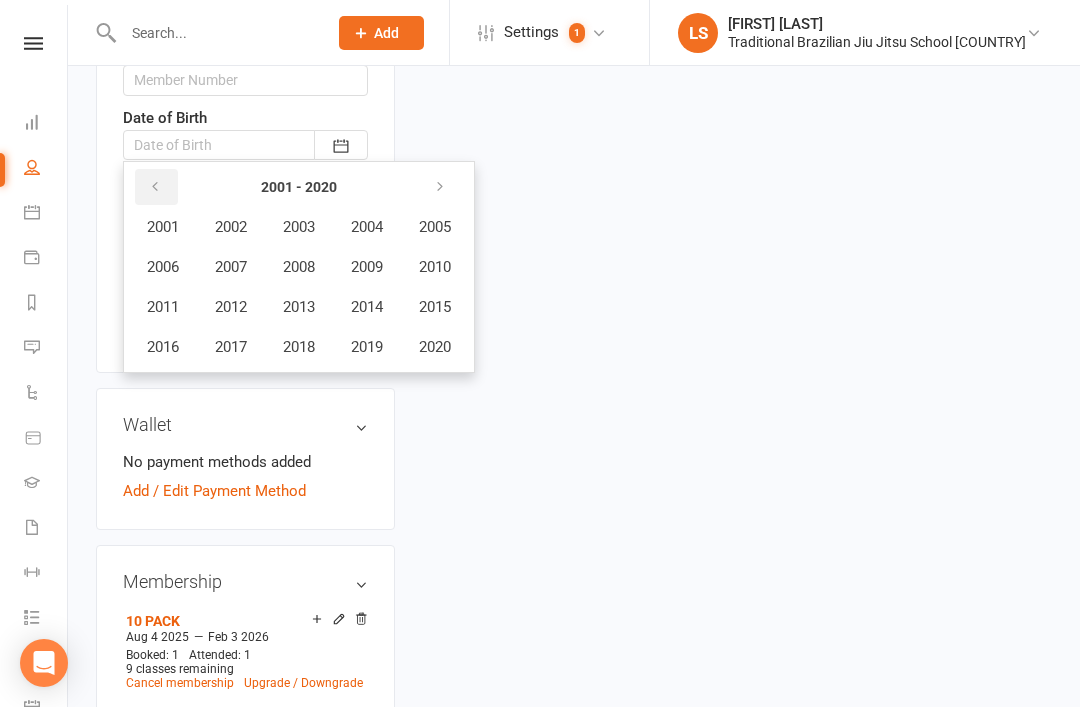click at bounding box center (156, 187) 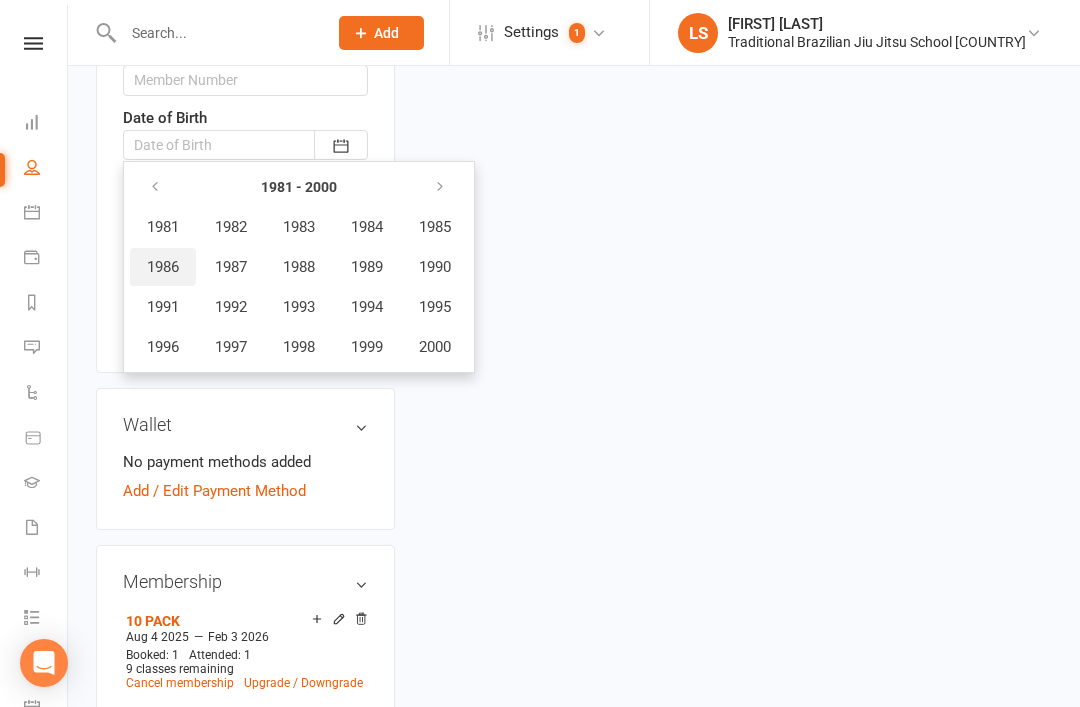 click on "1986" at bounding box center (163, 267) 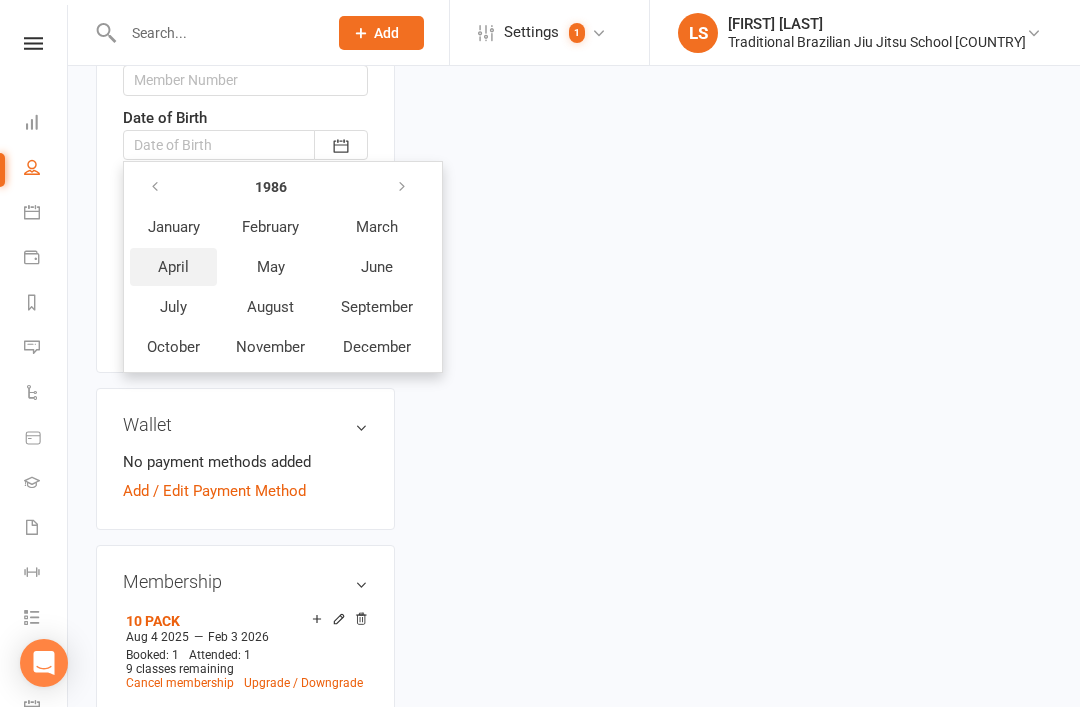 click on "April" at bounding box center [173, 267] 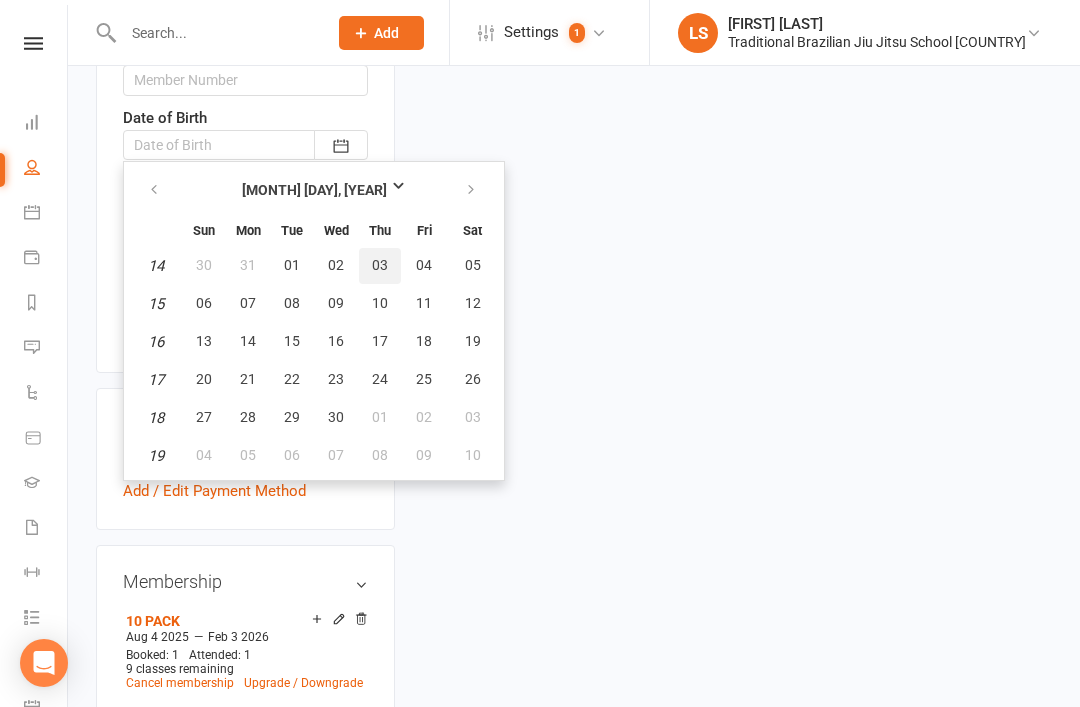 click on "03" at bounding box center (380, 265) 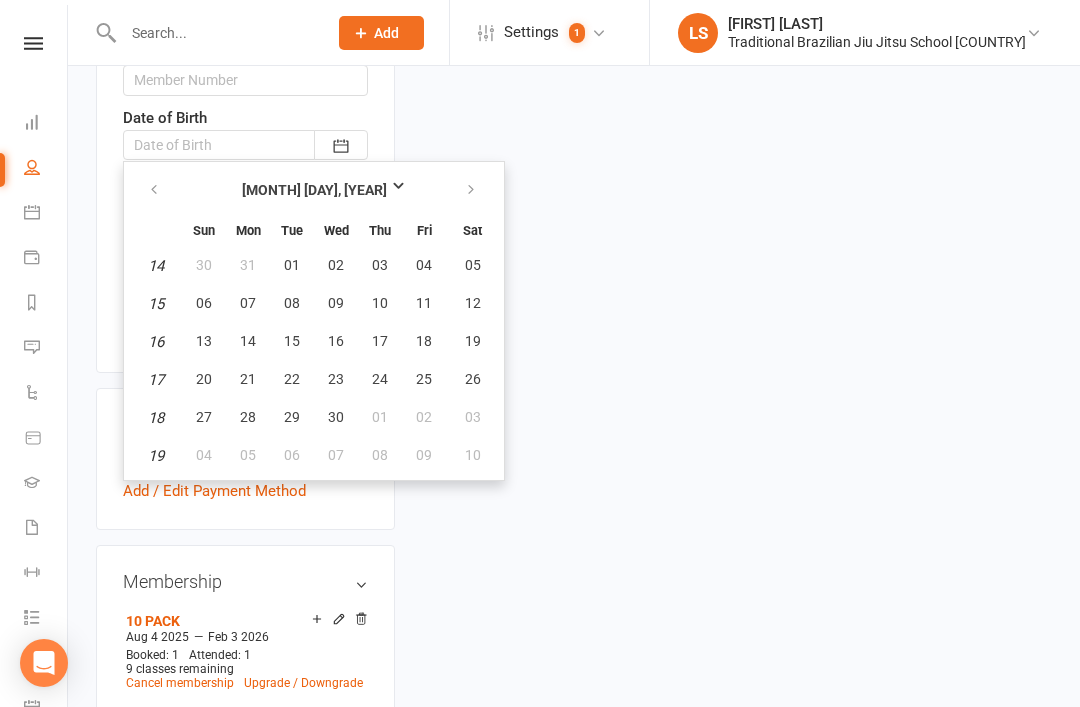 type on "03 Apr 1986" 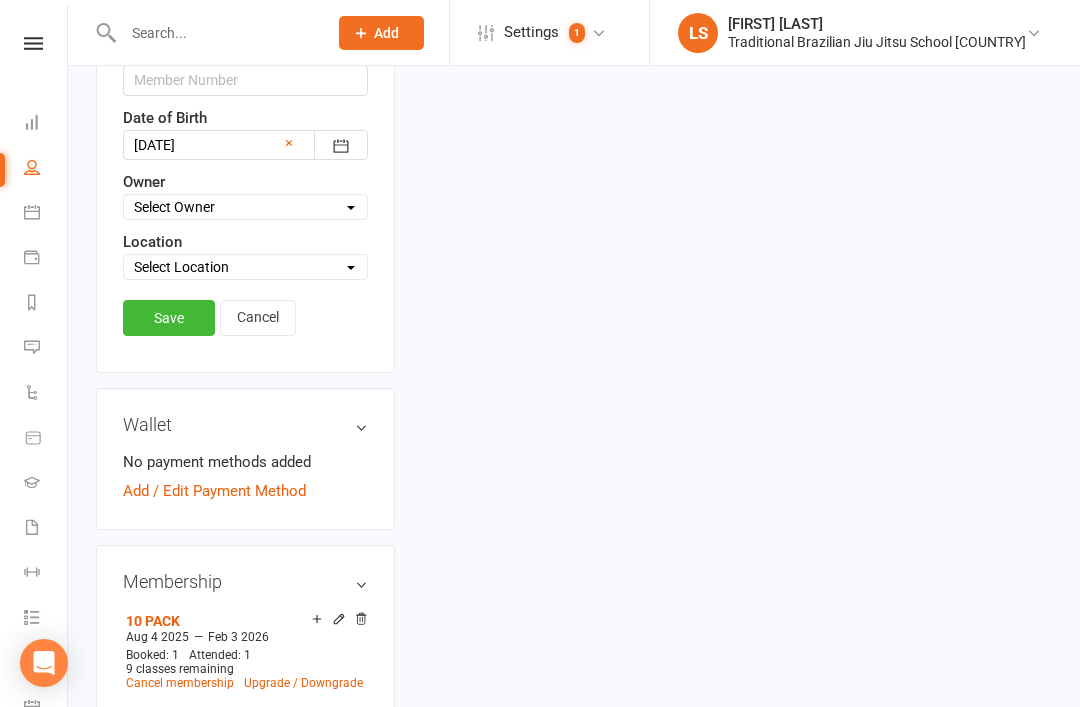 click on "Save" at bounding box center [169, 318] 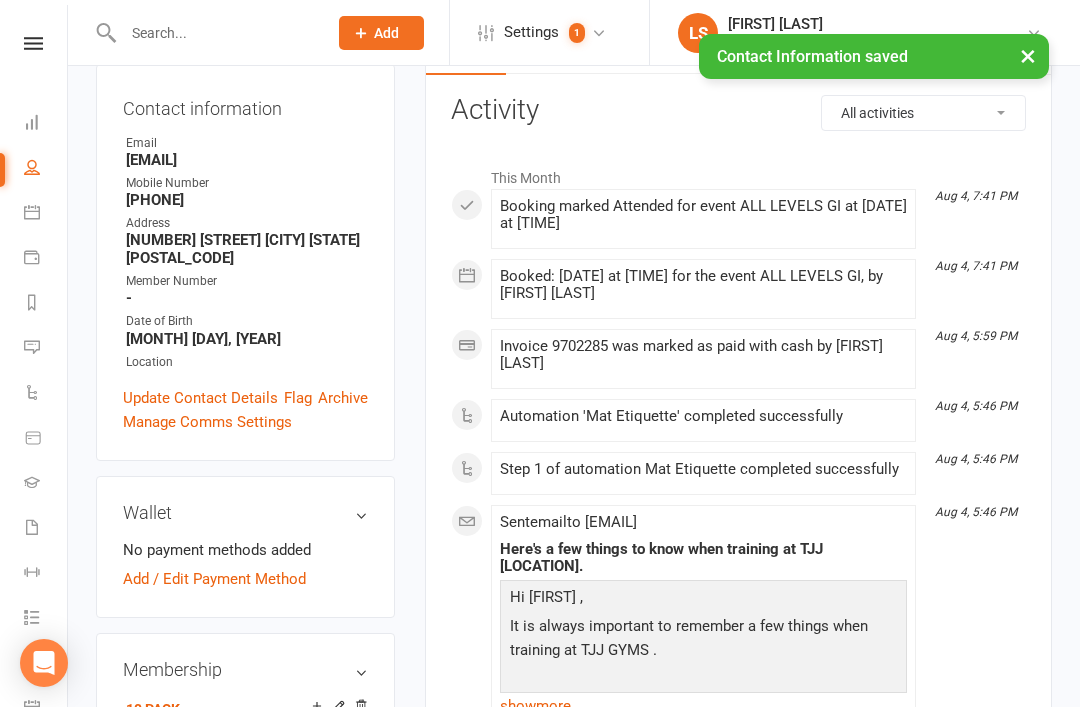 scroll, scrollTop: 42, scrollLeft: 0, axis: vertical 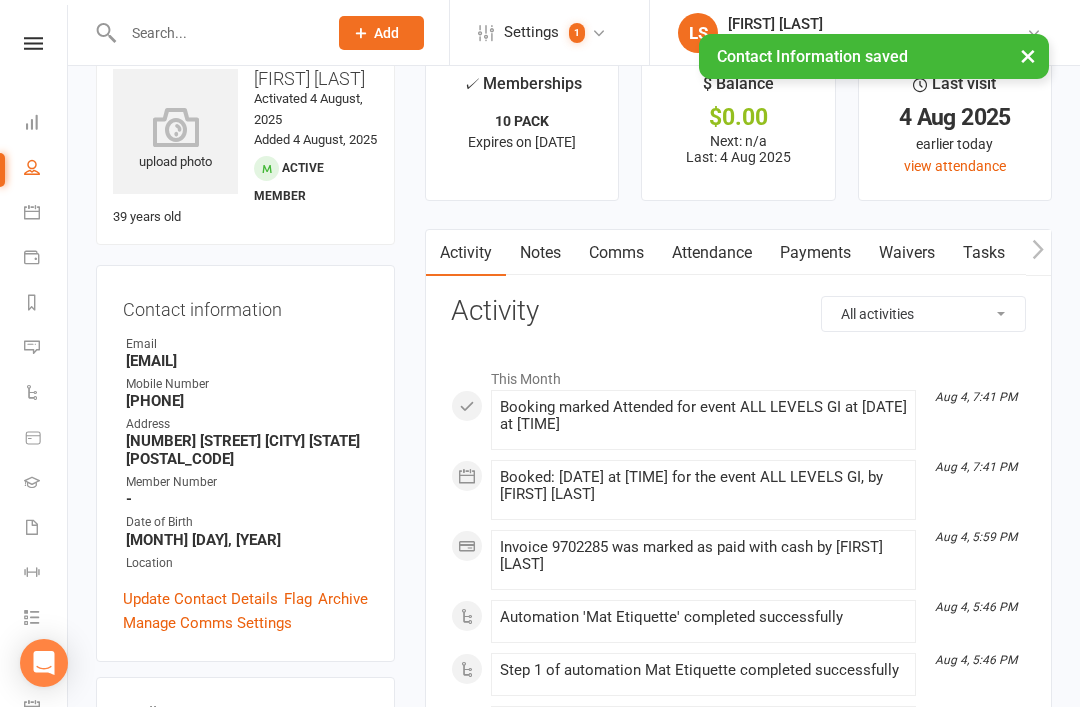 click at bounding box center (175, 127) 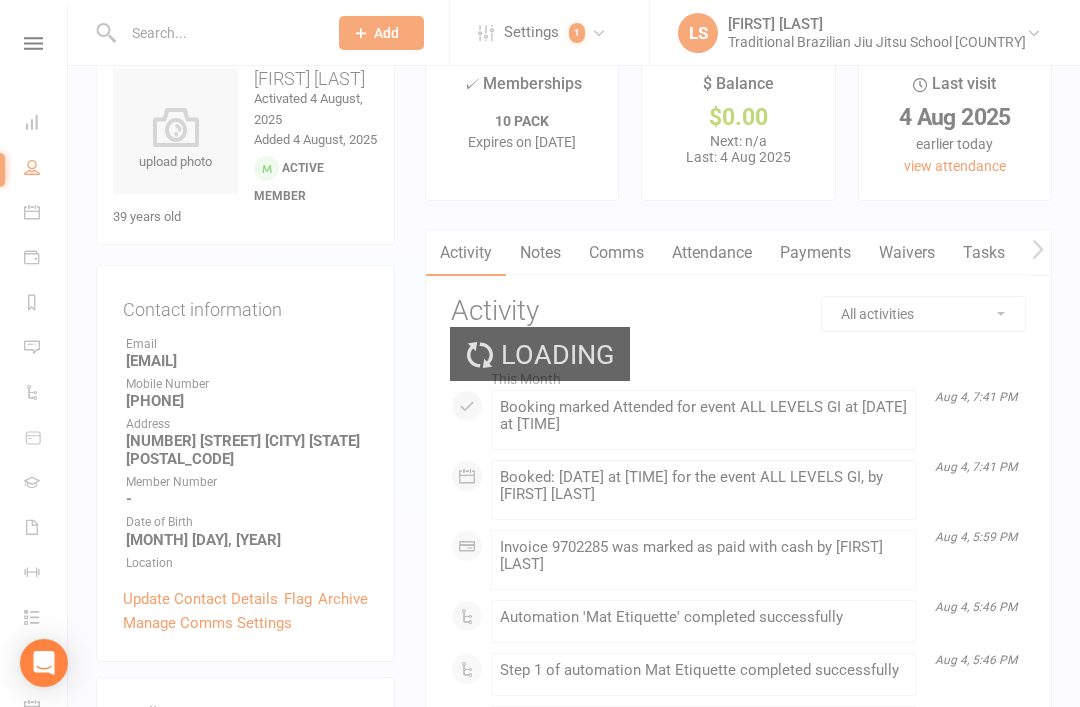 scroll, scrollTop: 0, scrollLeft: 0, axis: both 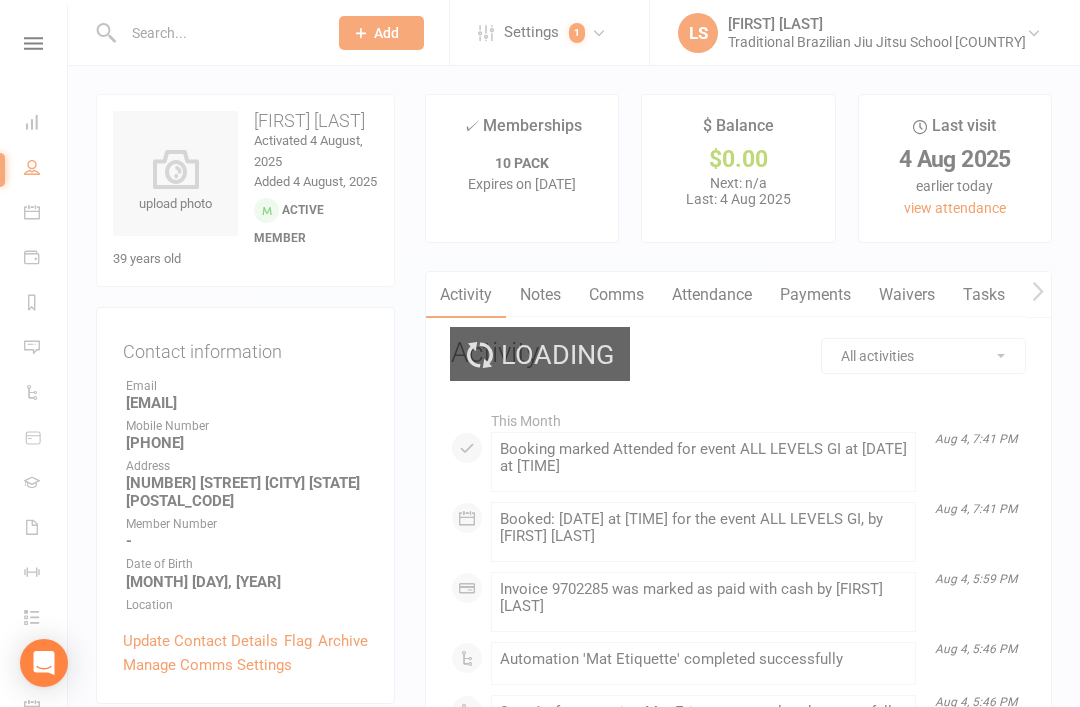 click on "Loading" at bounding box center [540, 353] 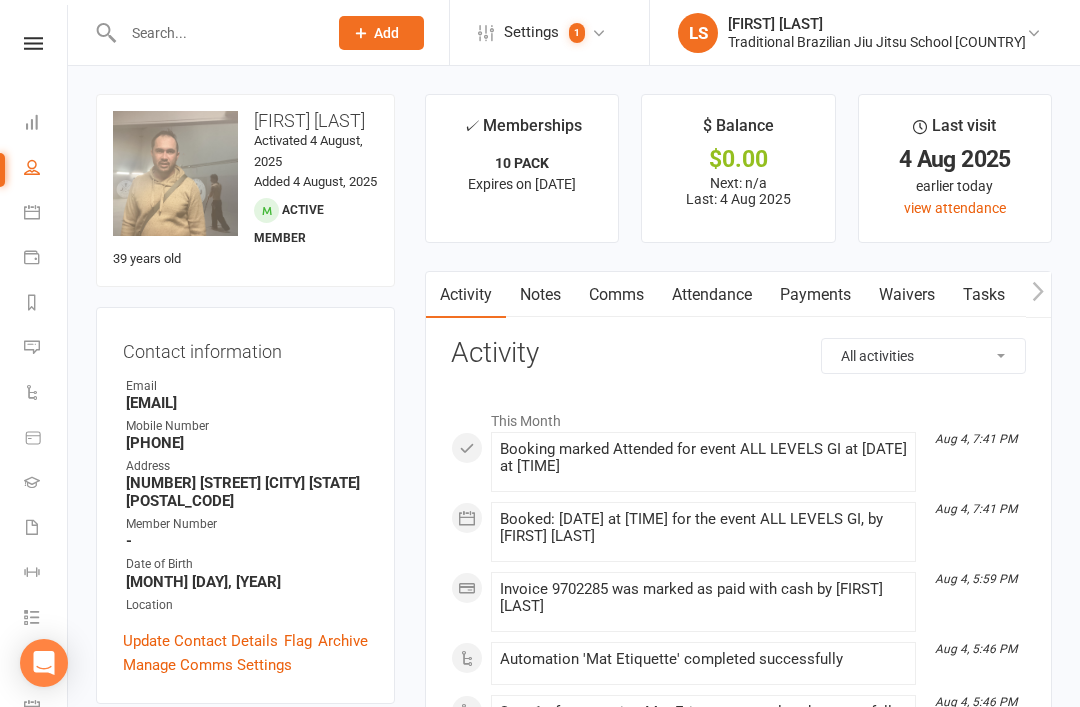 click on "Dashboard" at bounding box center [46, 124] 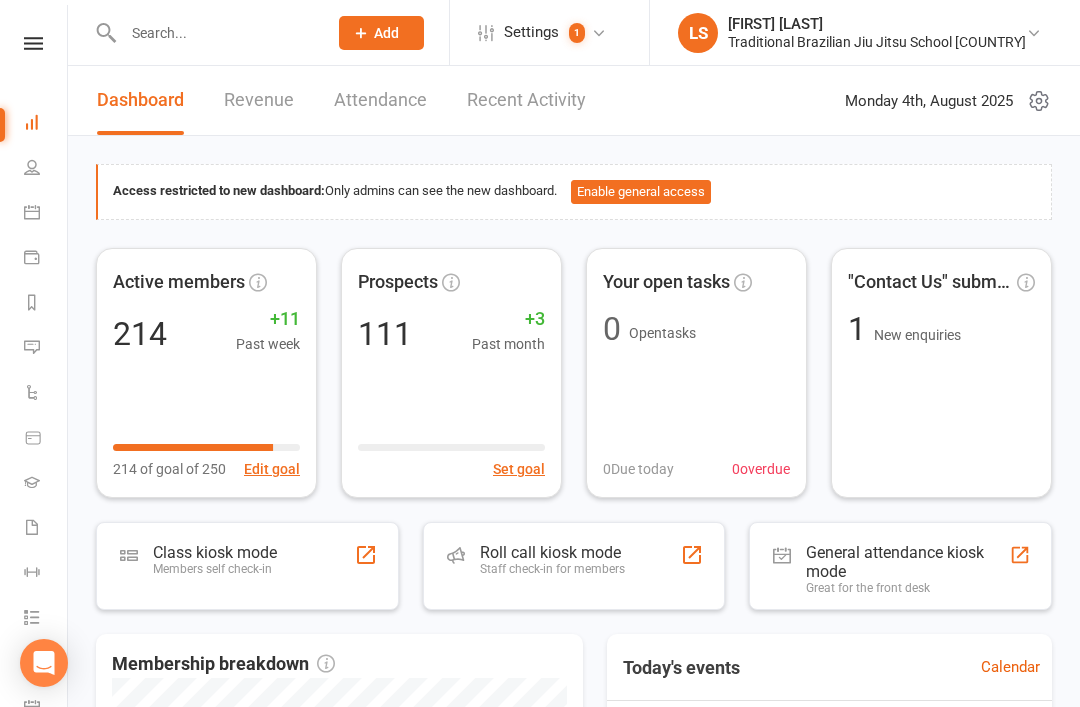click on "Staff check-in for members" at bounding box center (552, 569) 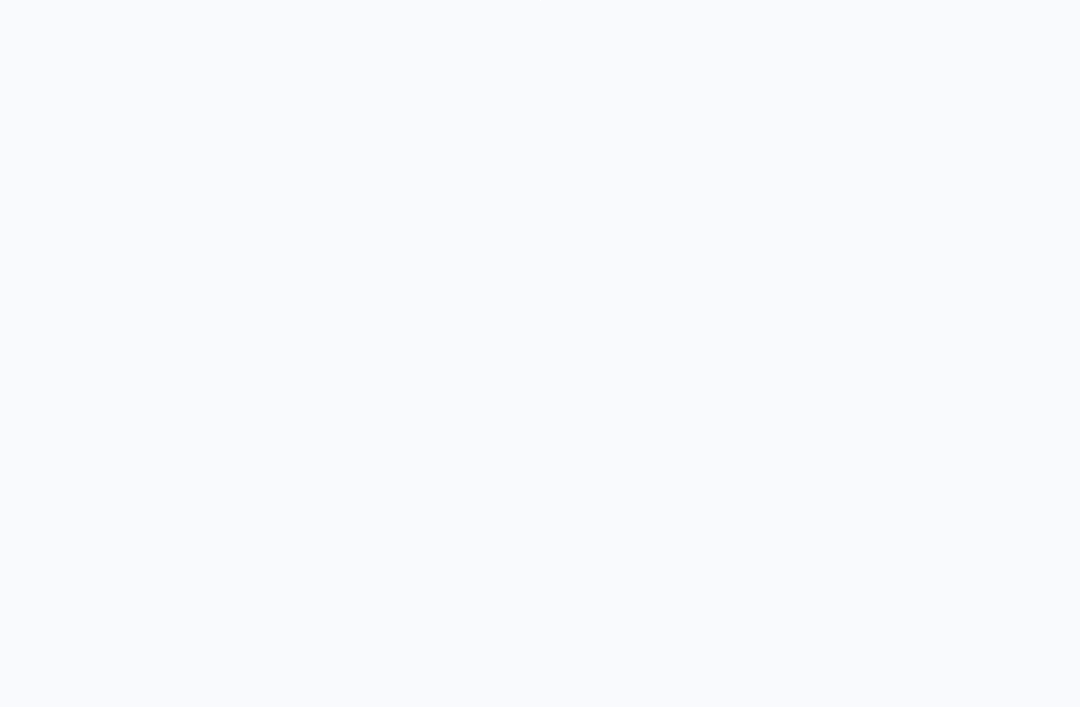 scroll, scrollTop: 0, scrollLeft: 0, axis: both 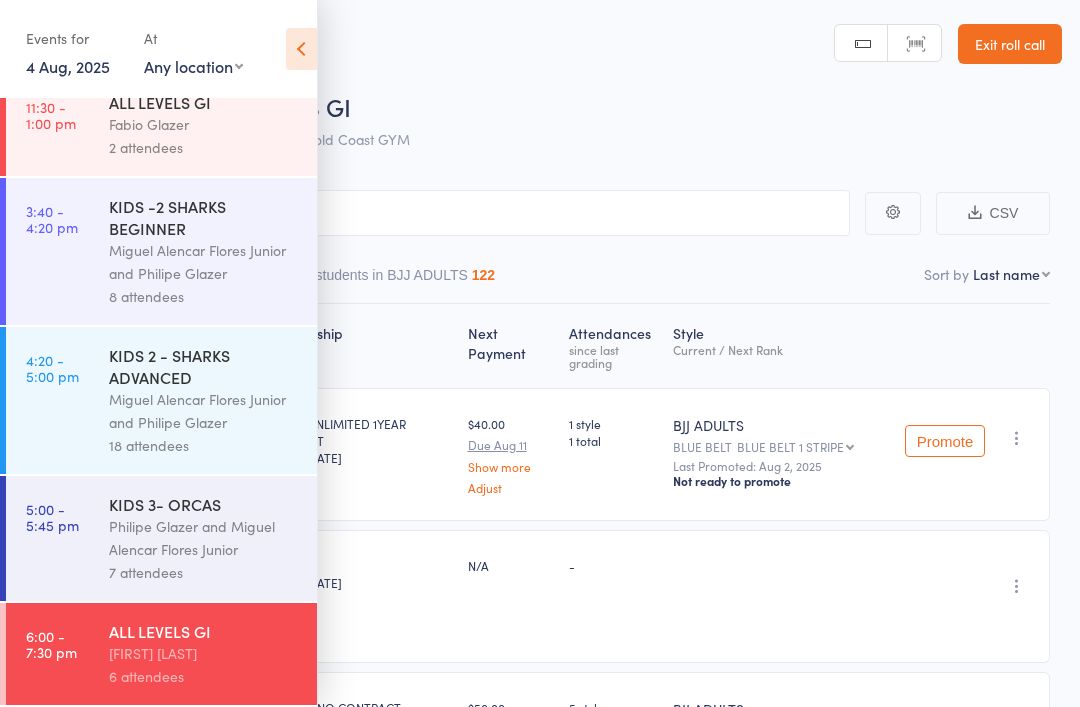 click on "[FIRST] [LAST]" at bounding box center (204, 653) 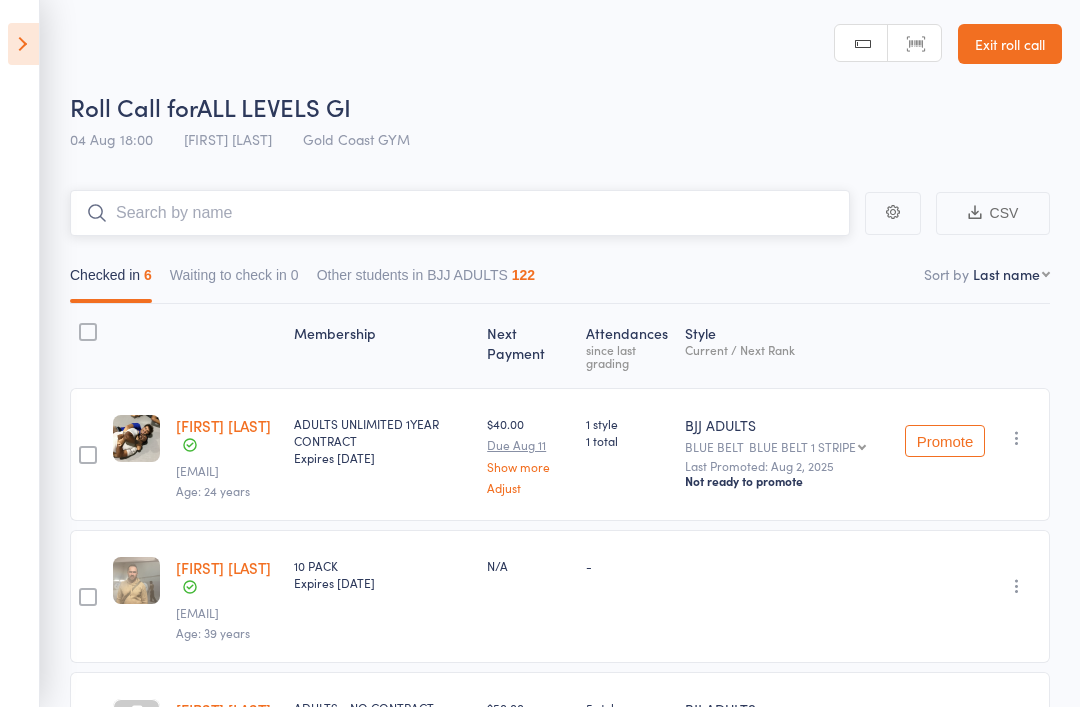 click at bounding box center (460, 213) 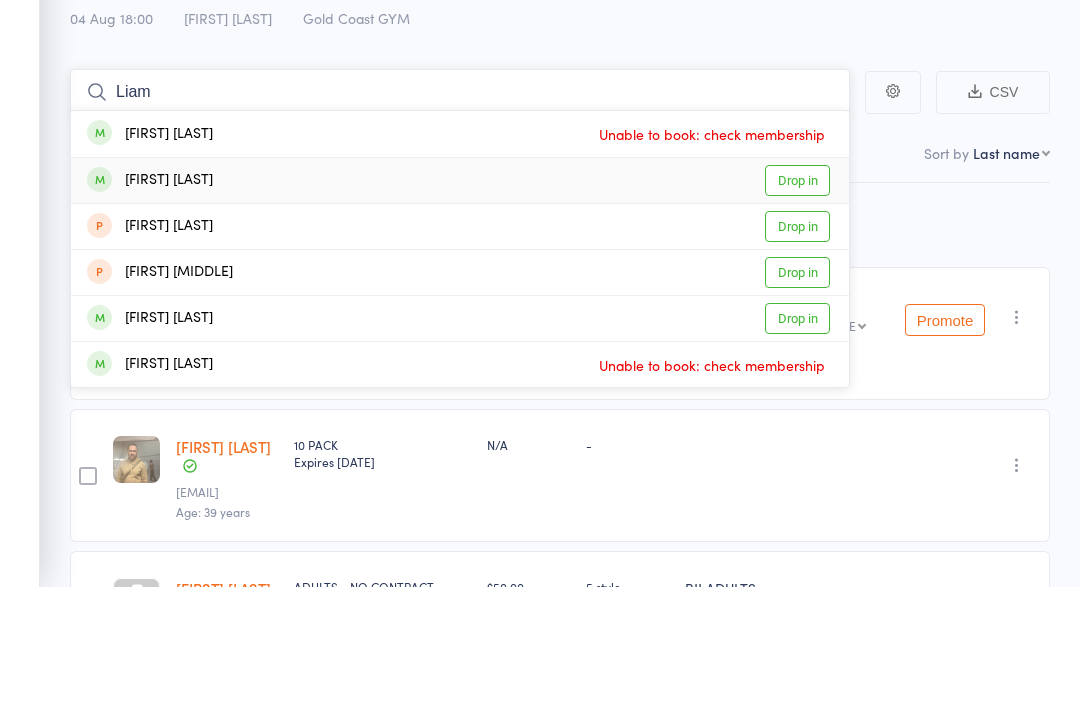 type on "Liam" 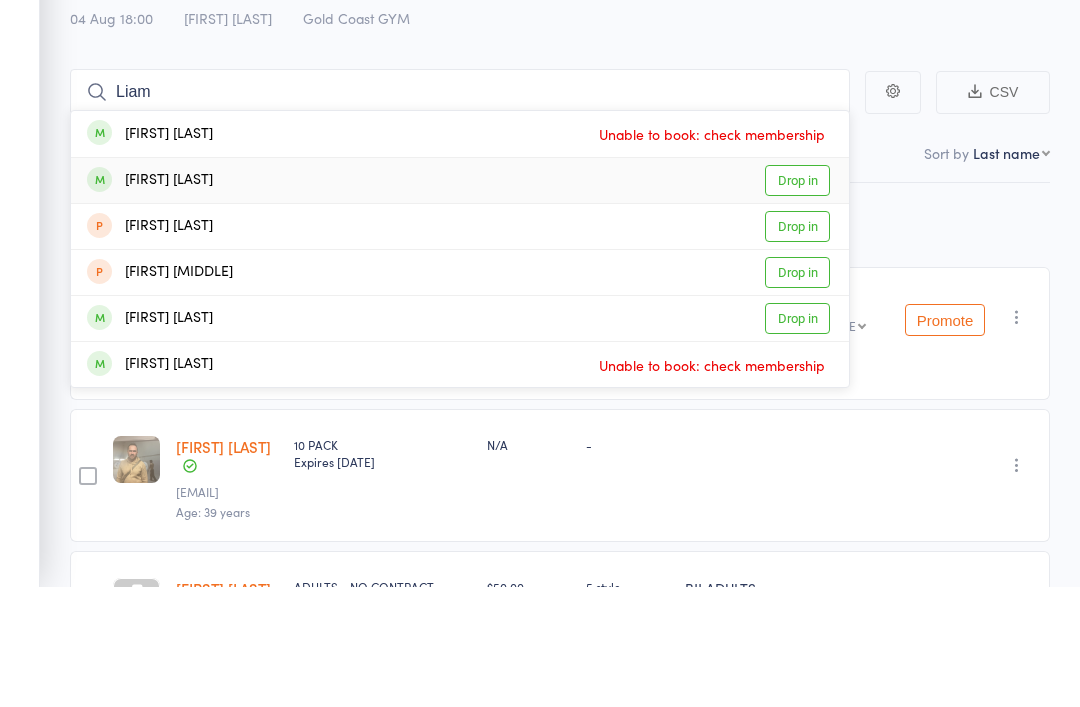 click on "Drop in" at bounding box center [797, 301] 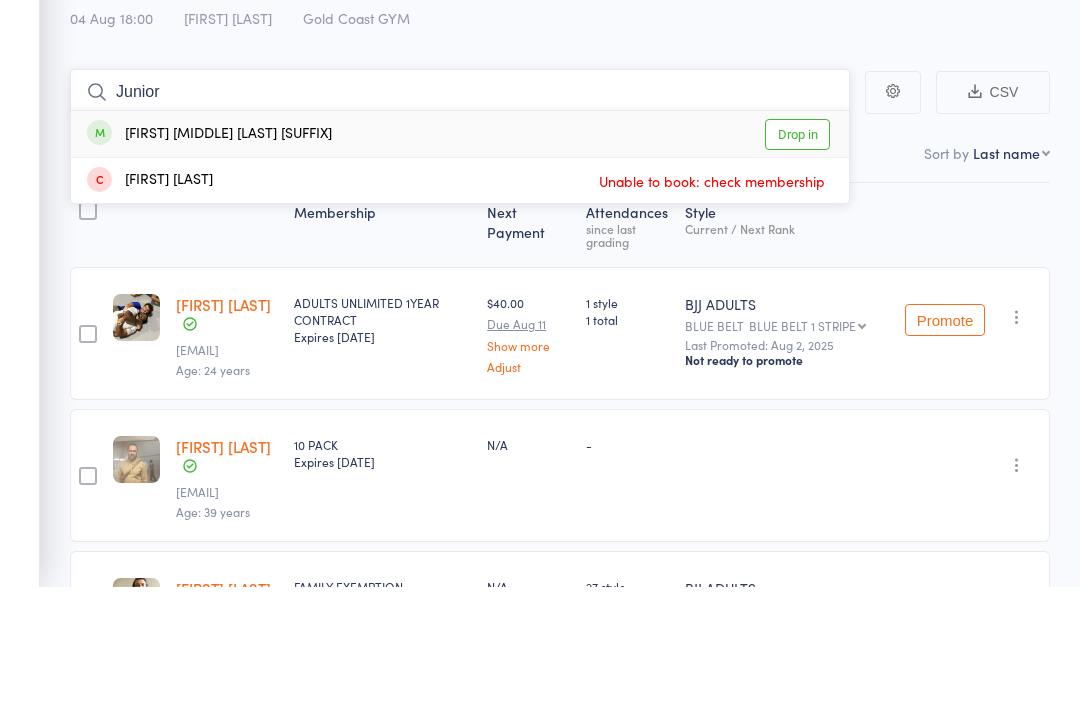 type on "Junior" 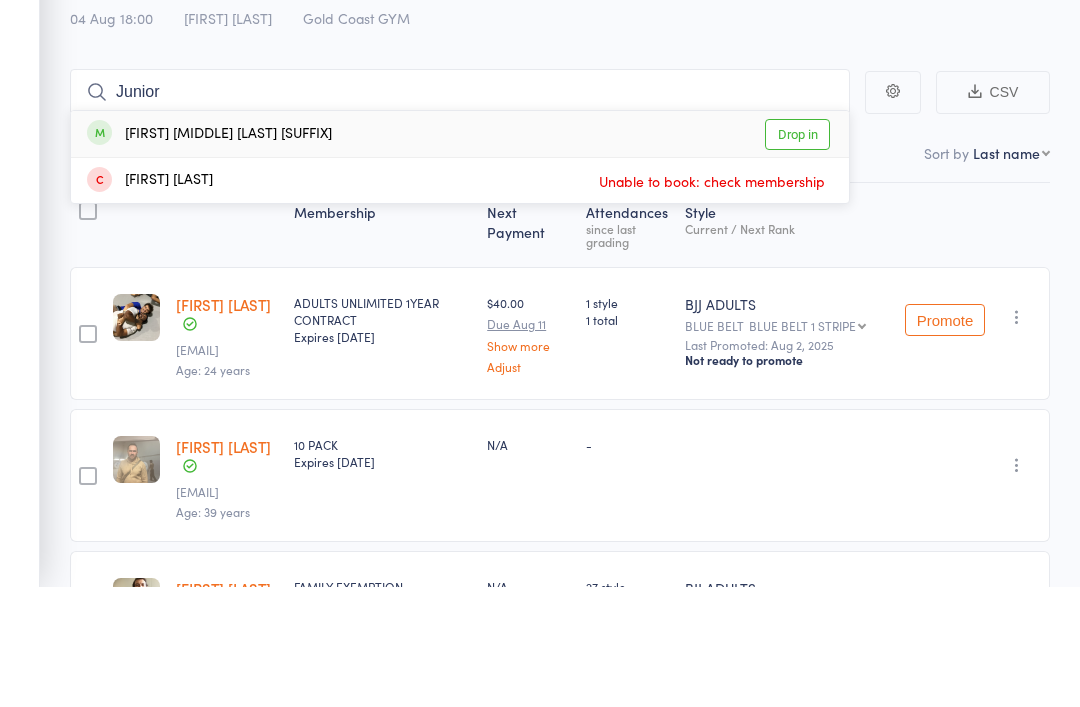 click on "Drop in" at bounding box center [797, 255] 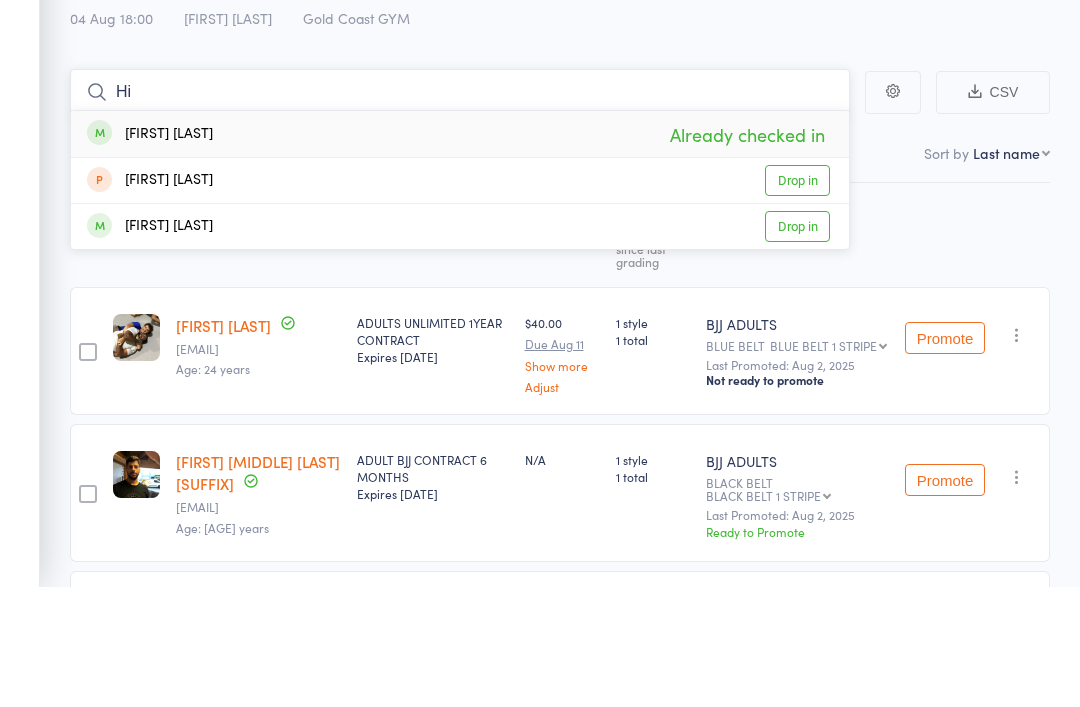 type on "H" 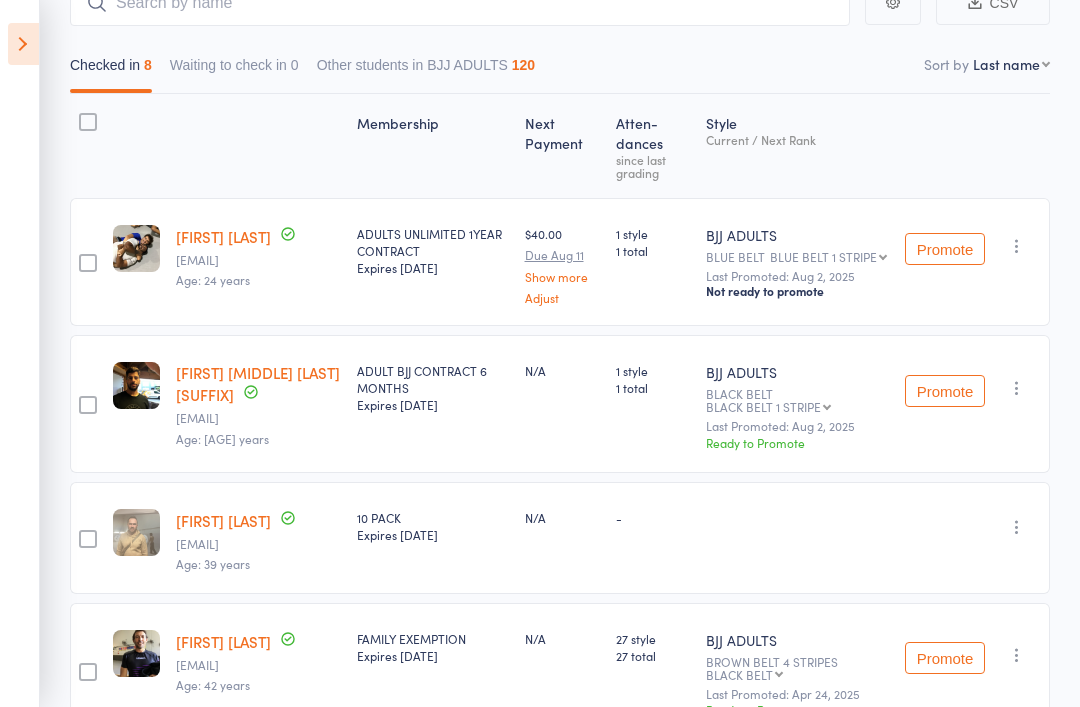 scroll, scrollTop: 210, scrollLeft: 0, axis: vertical 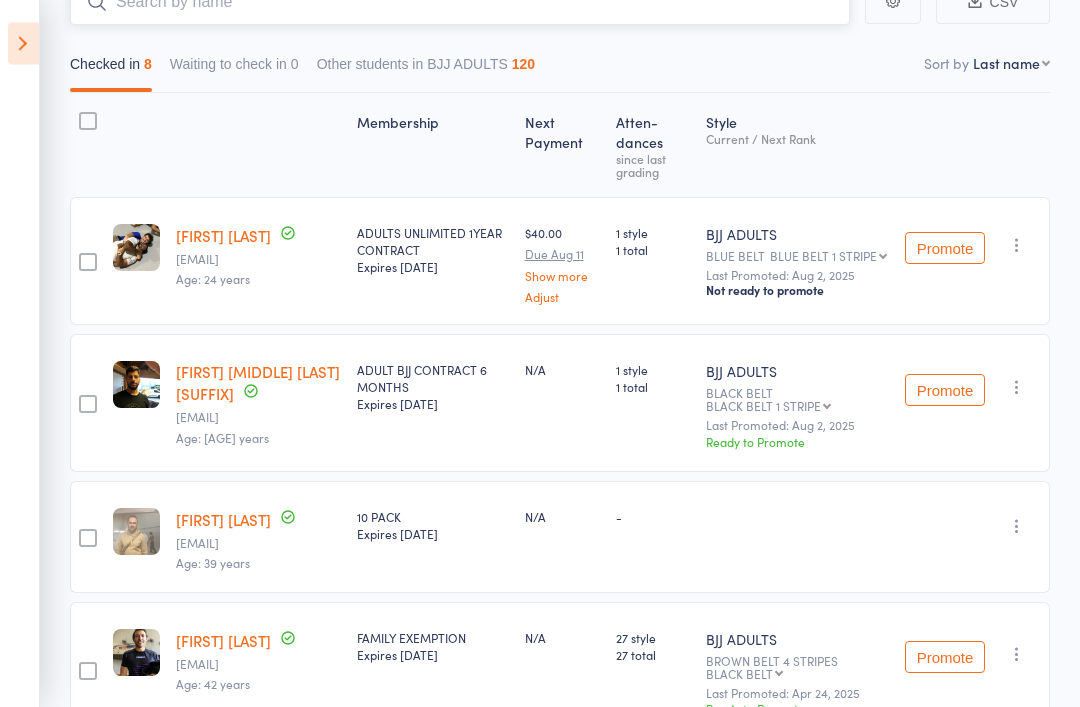 click at bounding box center [460, 3] 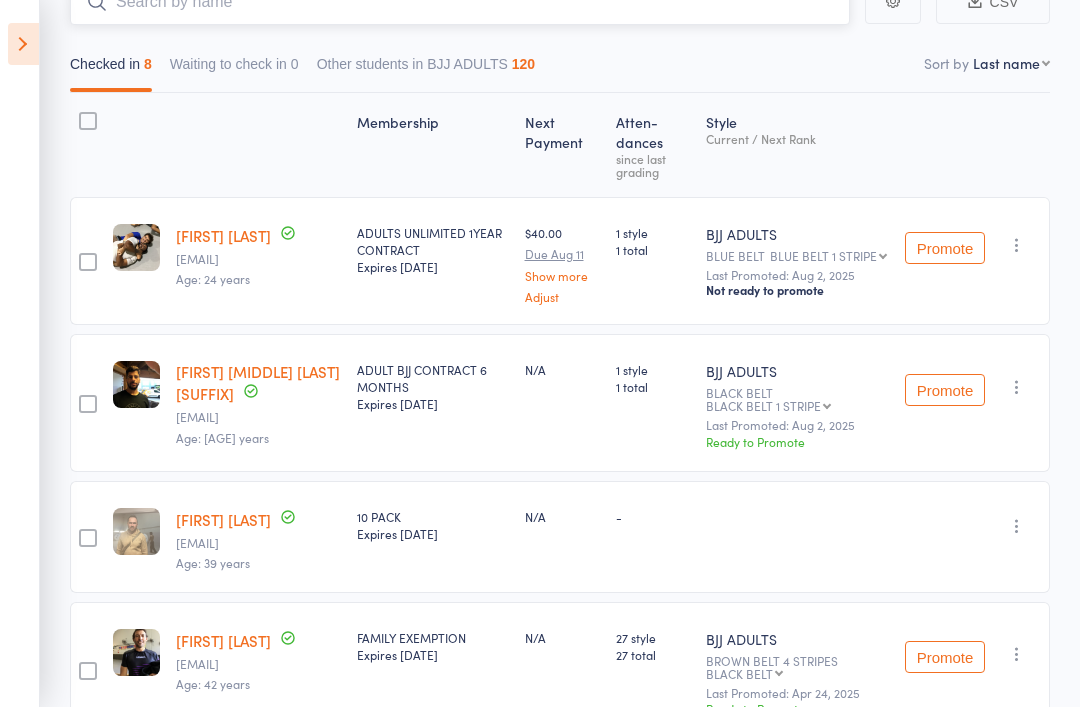 scroll, scrollTop: 32, scrollLeft: 0, axis: vertical 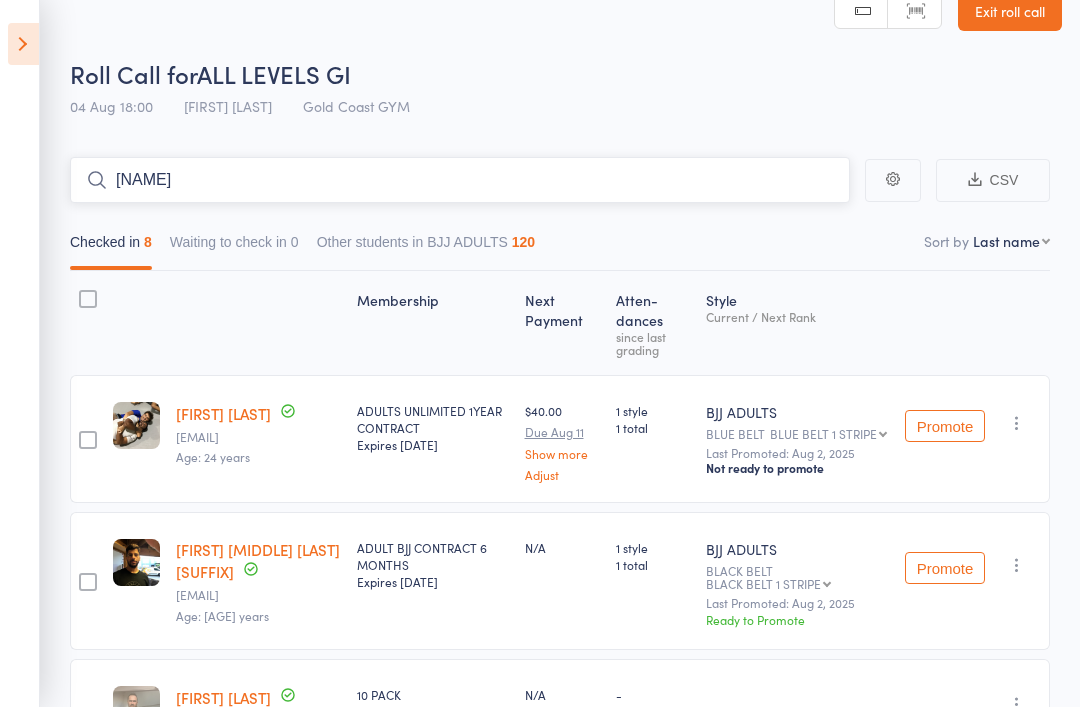 click on "[NAME]" at bounding box center [460, 180] 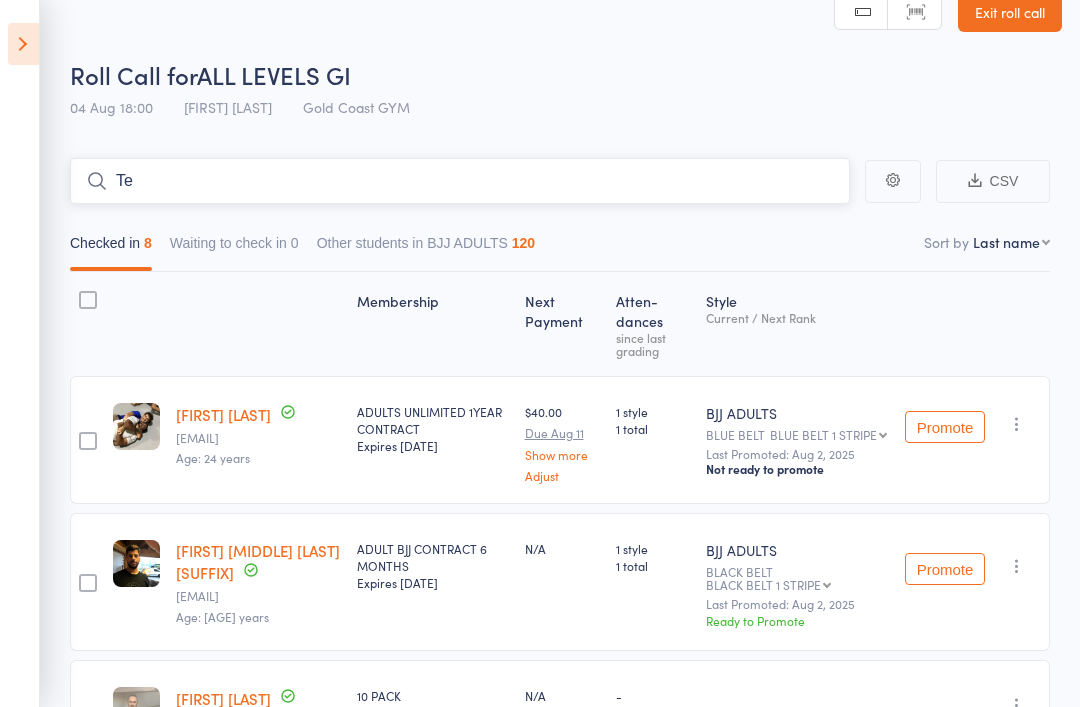 type on "T" 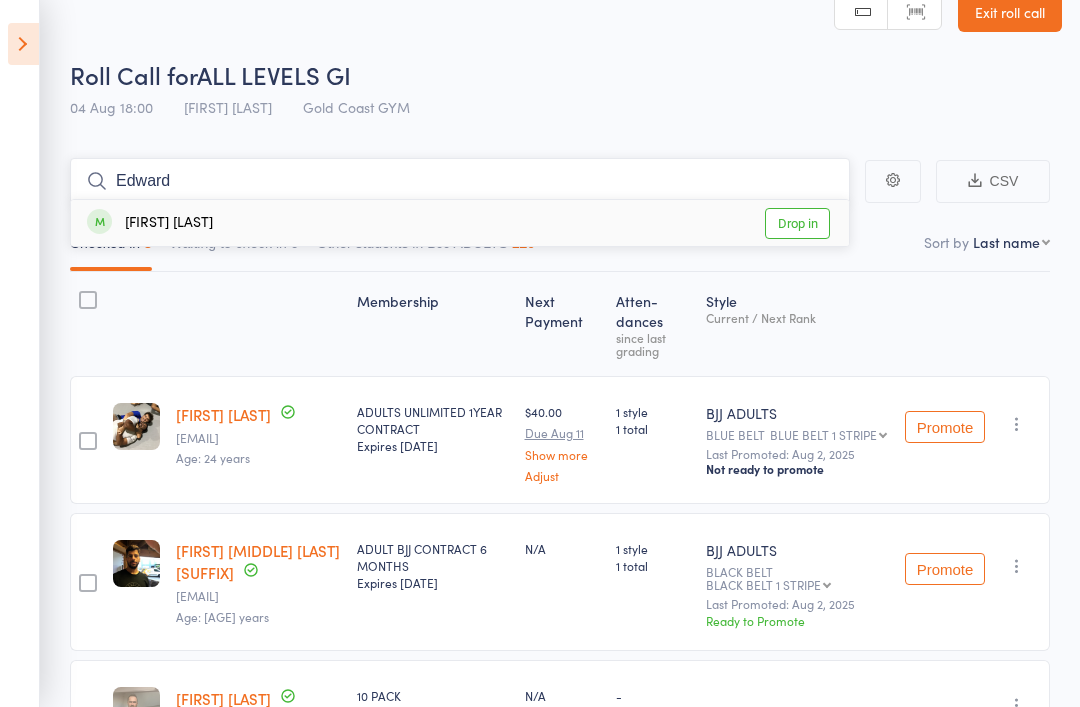 type on "Edward" 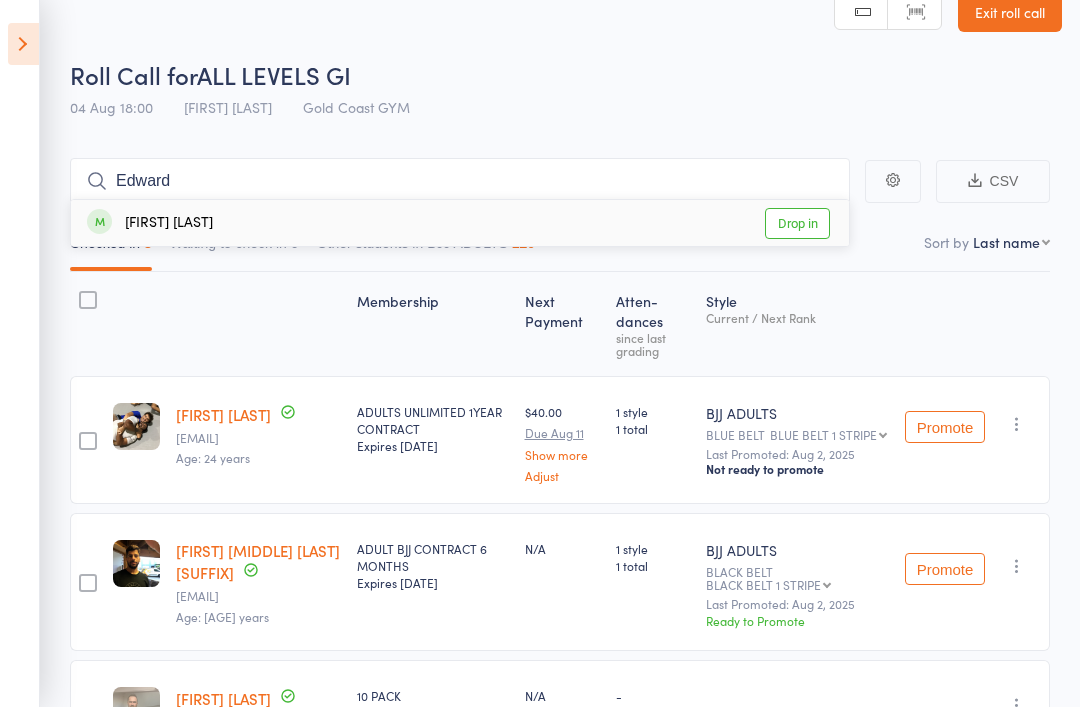 click on "Drop in" at bounding box center [797, 223] 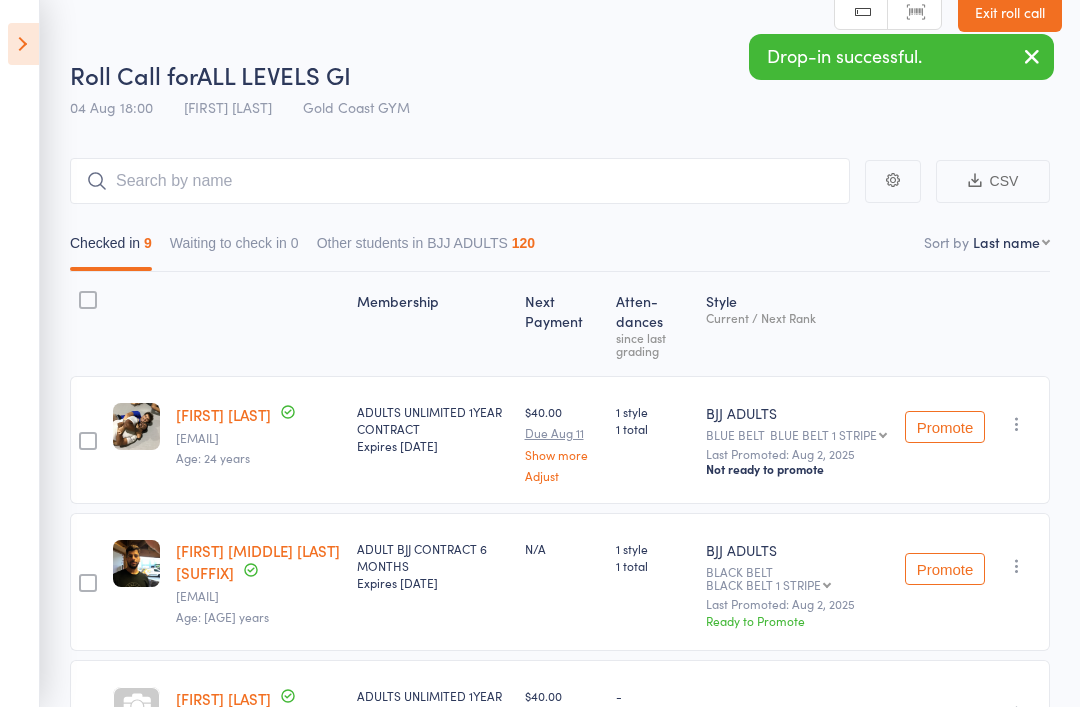 scroll, scrollTop: 33, scrollLeft: 0, axis: vertical 